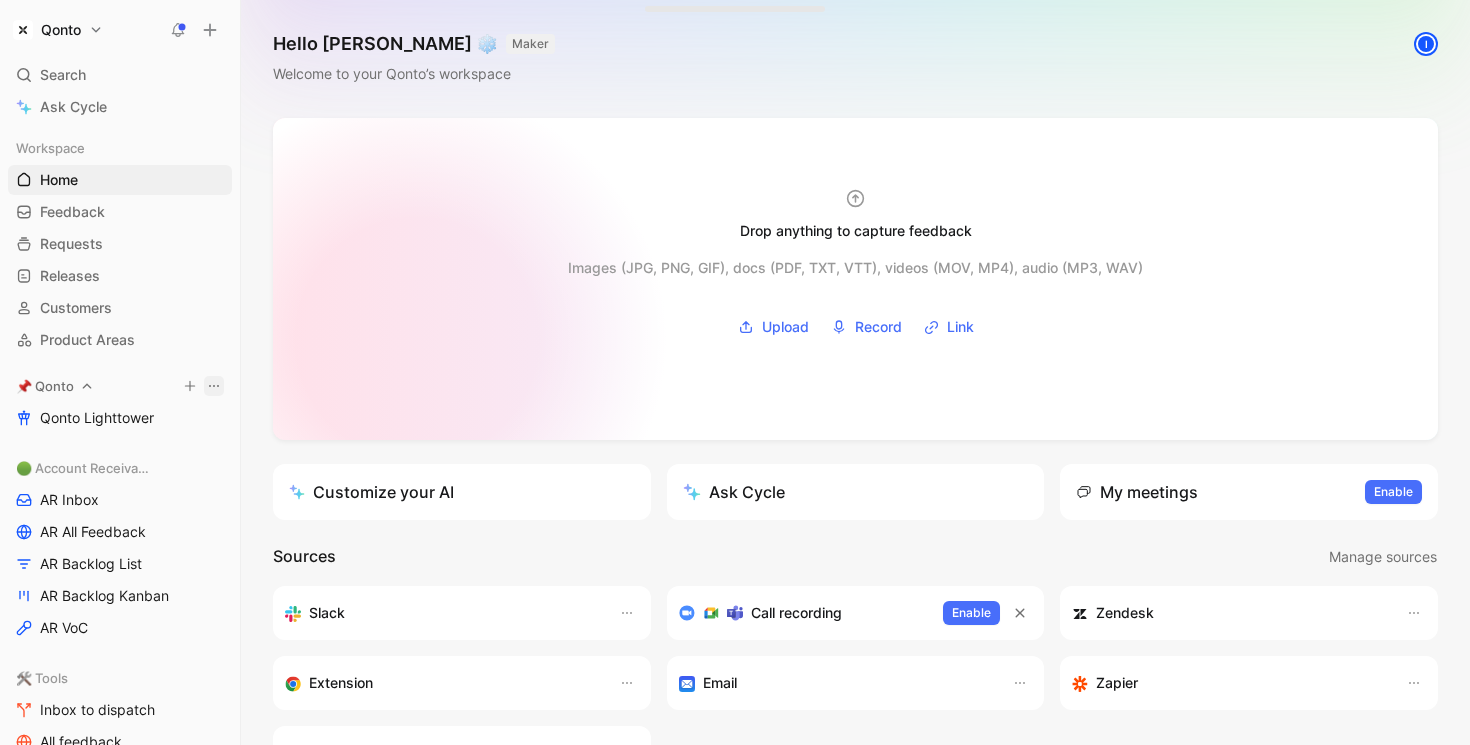 scroll, scrollTop: 0, scrollLeft: 0, axis: both 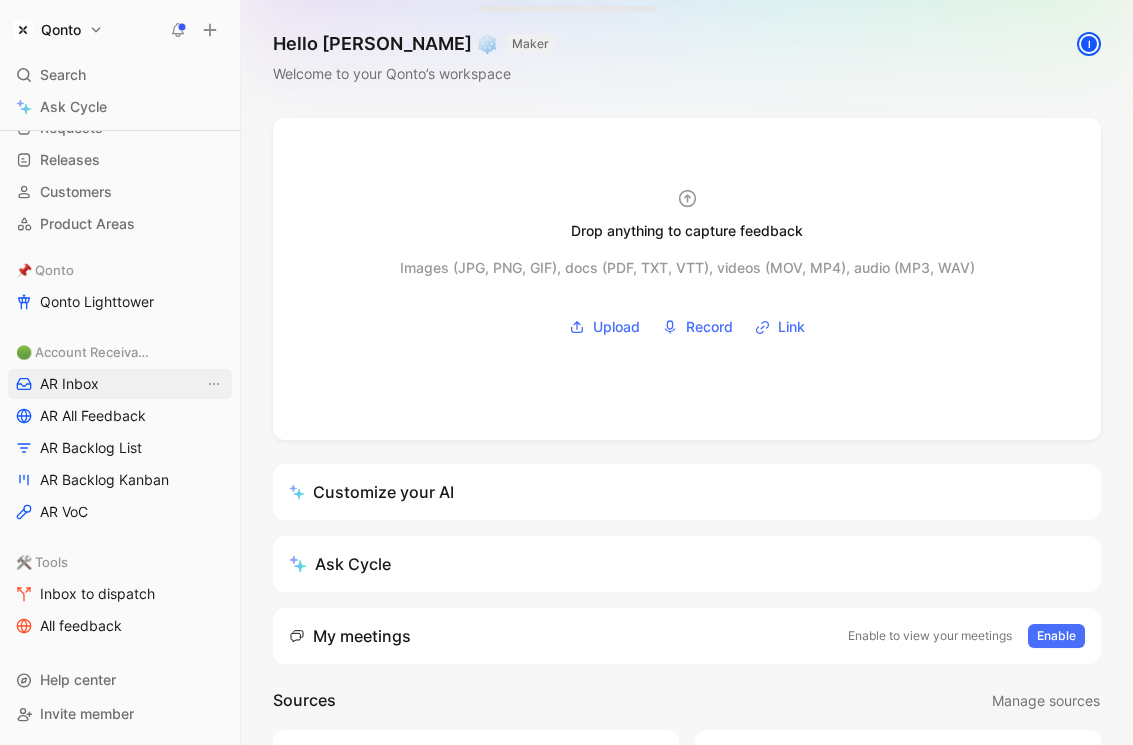 click on "AR Inbox" at bounding box center [120, 384] 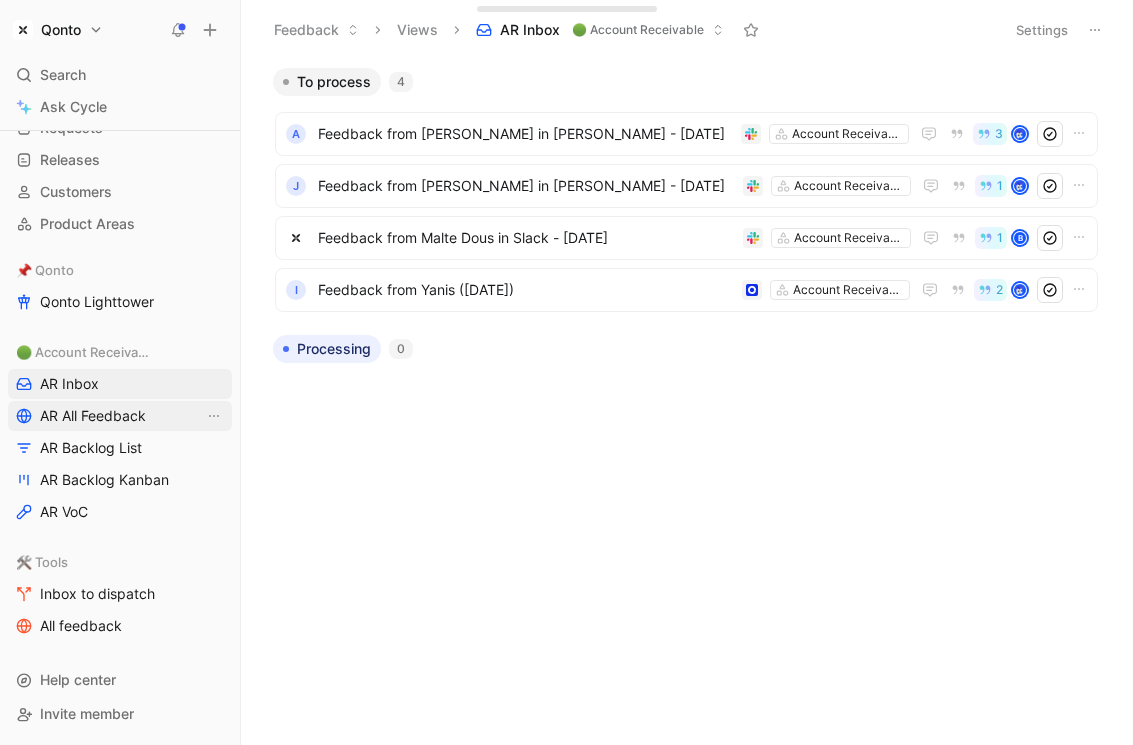 click on "AR All Feedback" at bounding box center (120, 416) 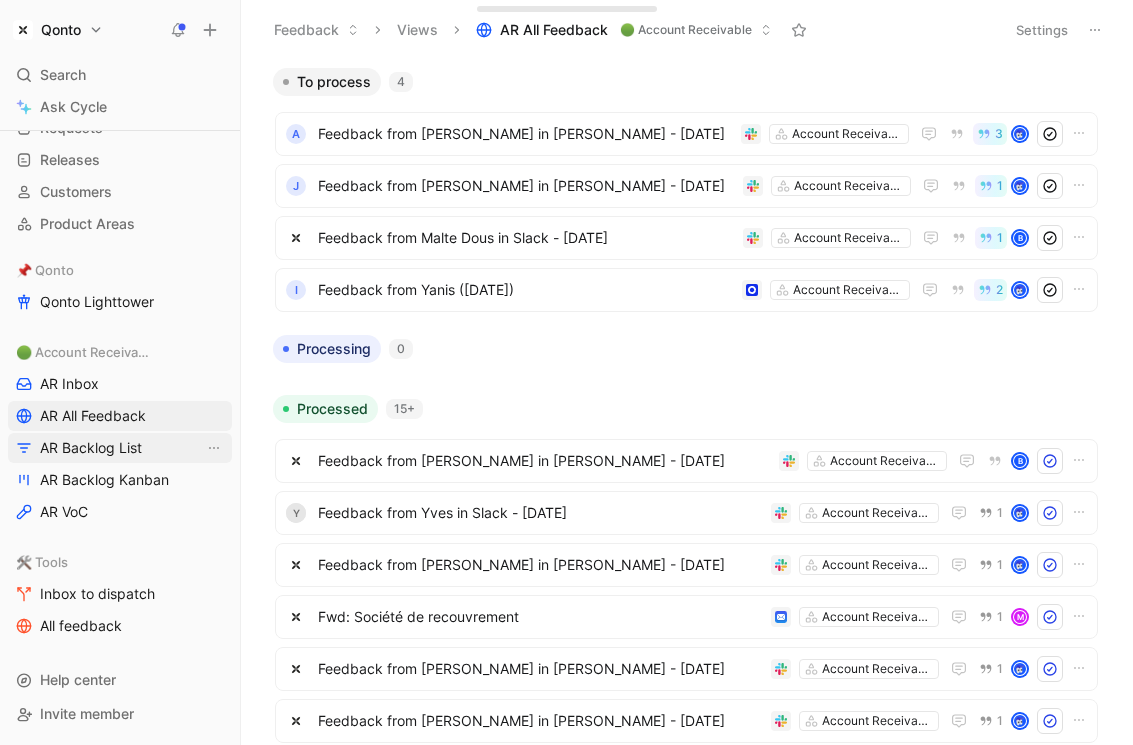 click on "AR Backlog List" at bounding box center (120, 448) 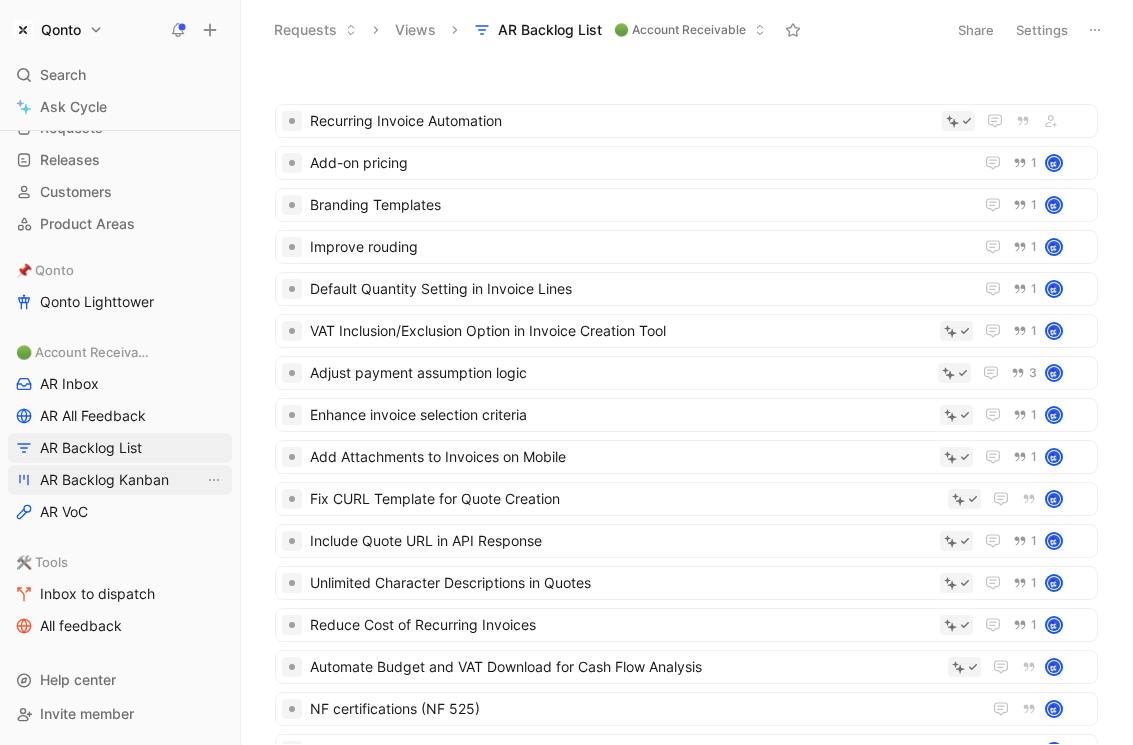 click on "AR Backlog Kanban" at bounding box center [104, 480] 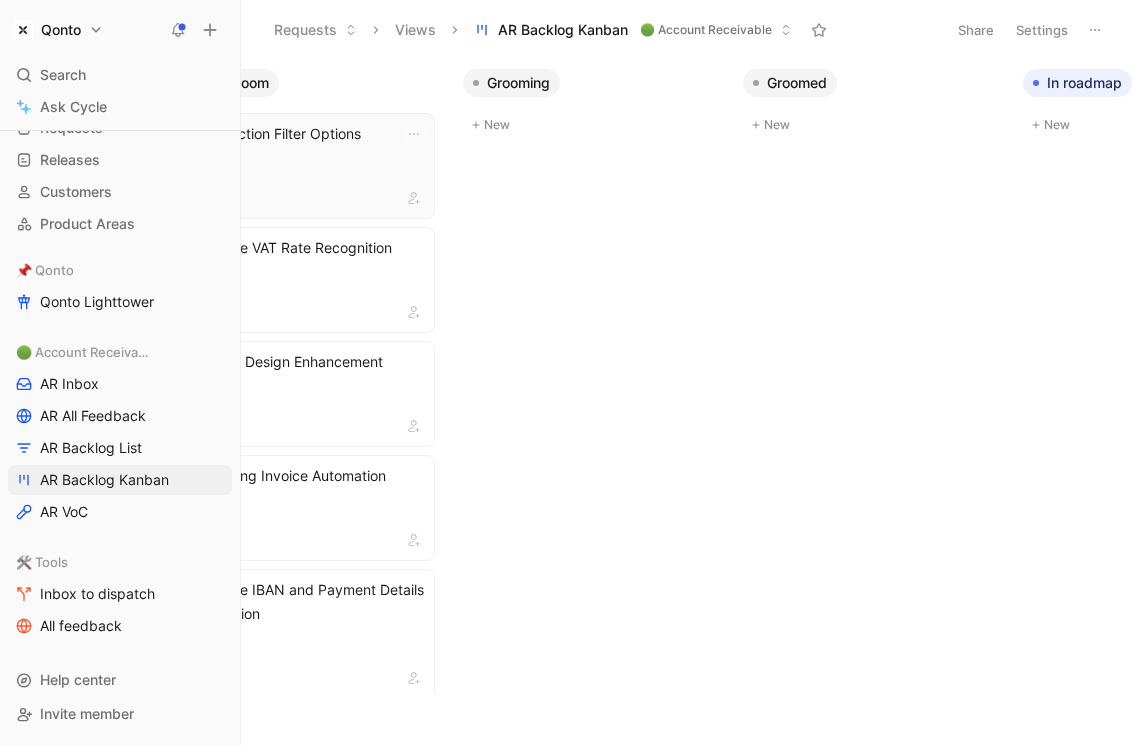 scroll, scrollTop: 0, scrollLeft: 103, axis: horizontal 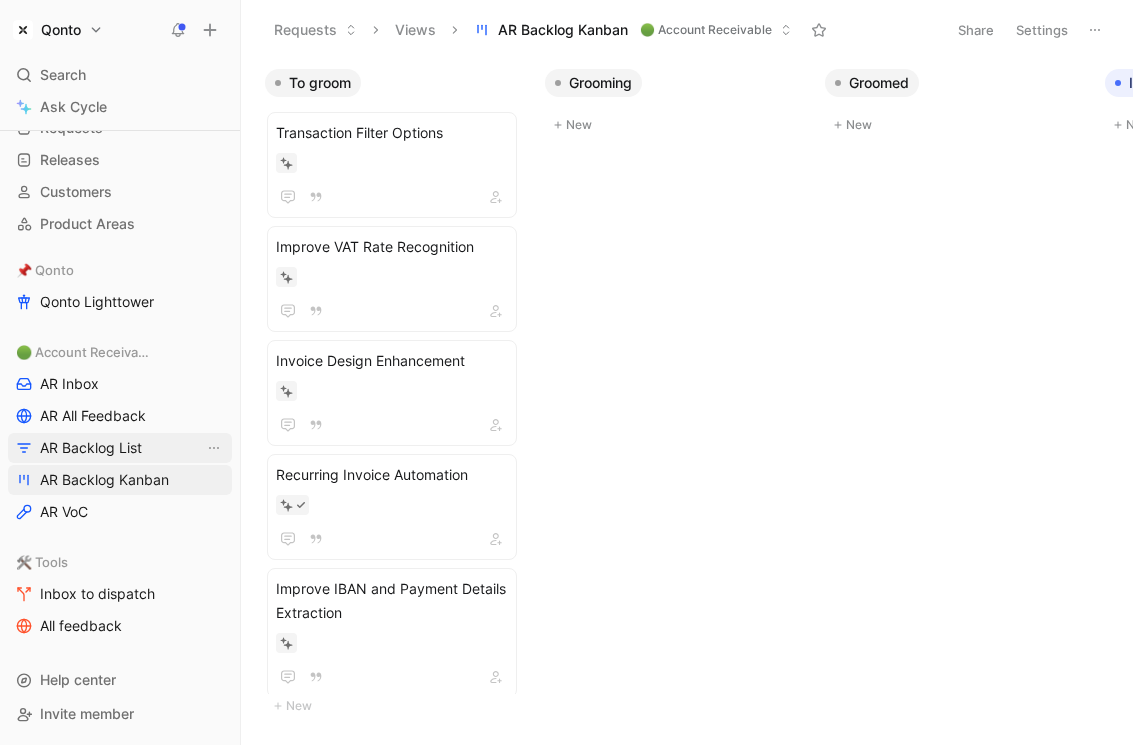 click on "AR Backlog List" at bounding box center [91, 448] 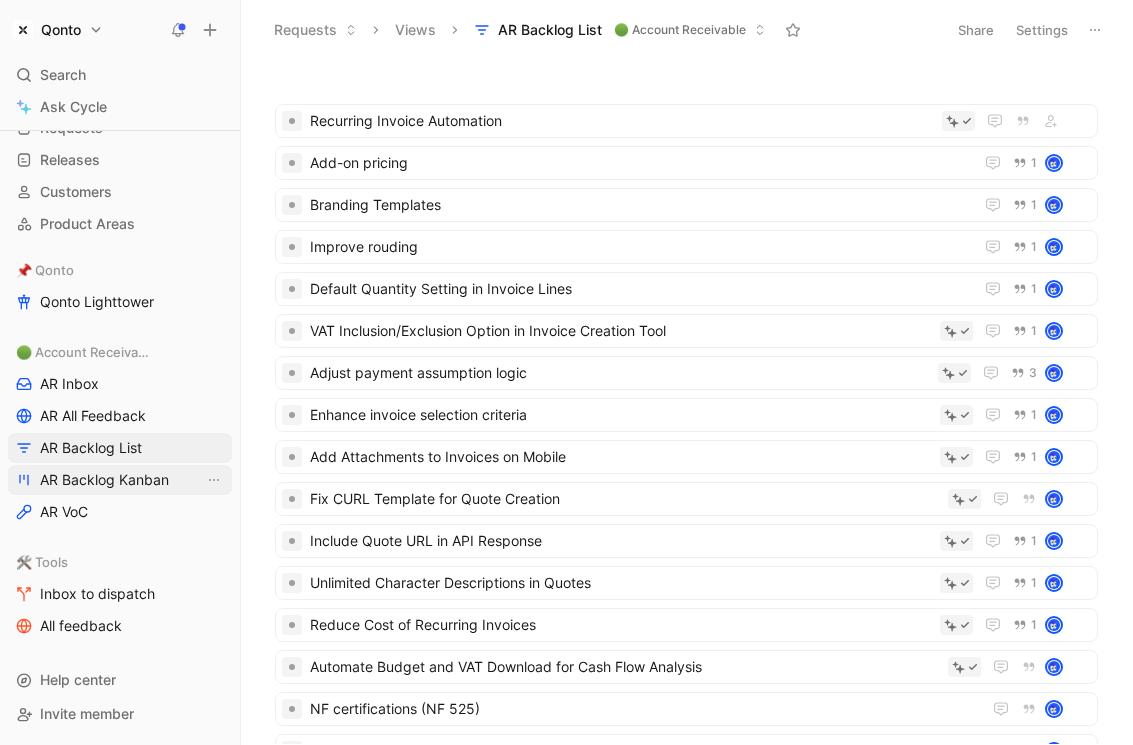 click on "AR Backlog Kanban" at bounding box center [104, 480] 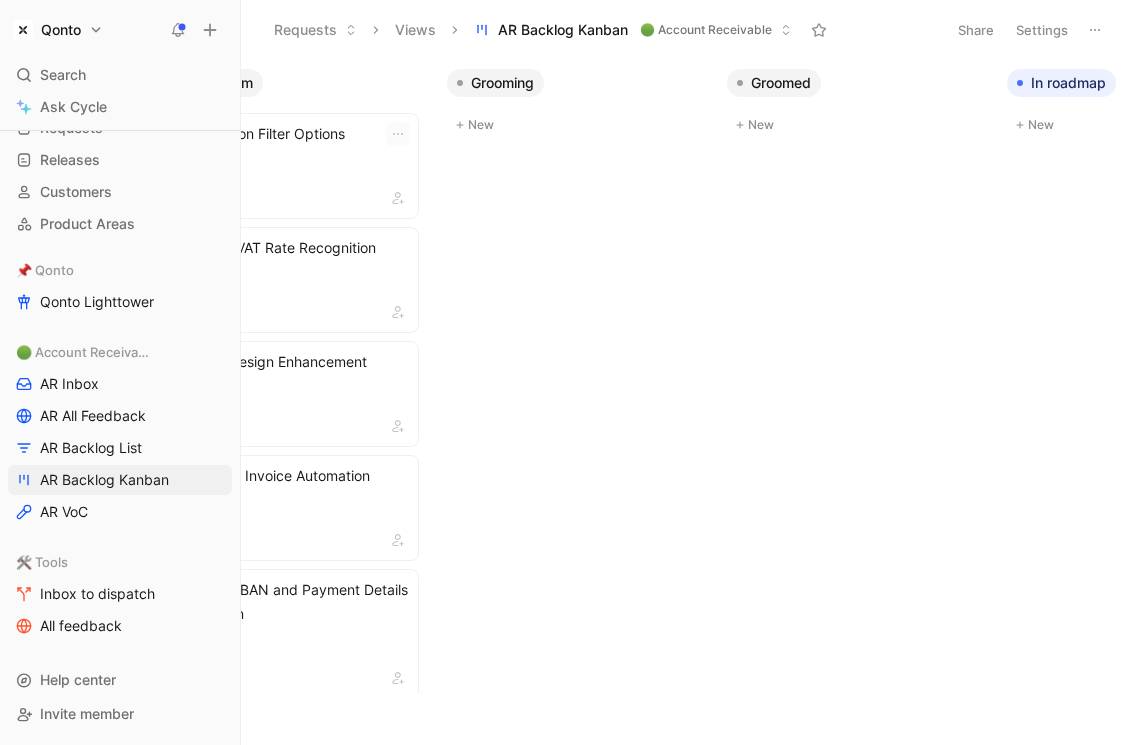 scroll, scrollTop: 0, scrollLeft: 0, axis: both 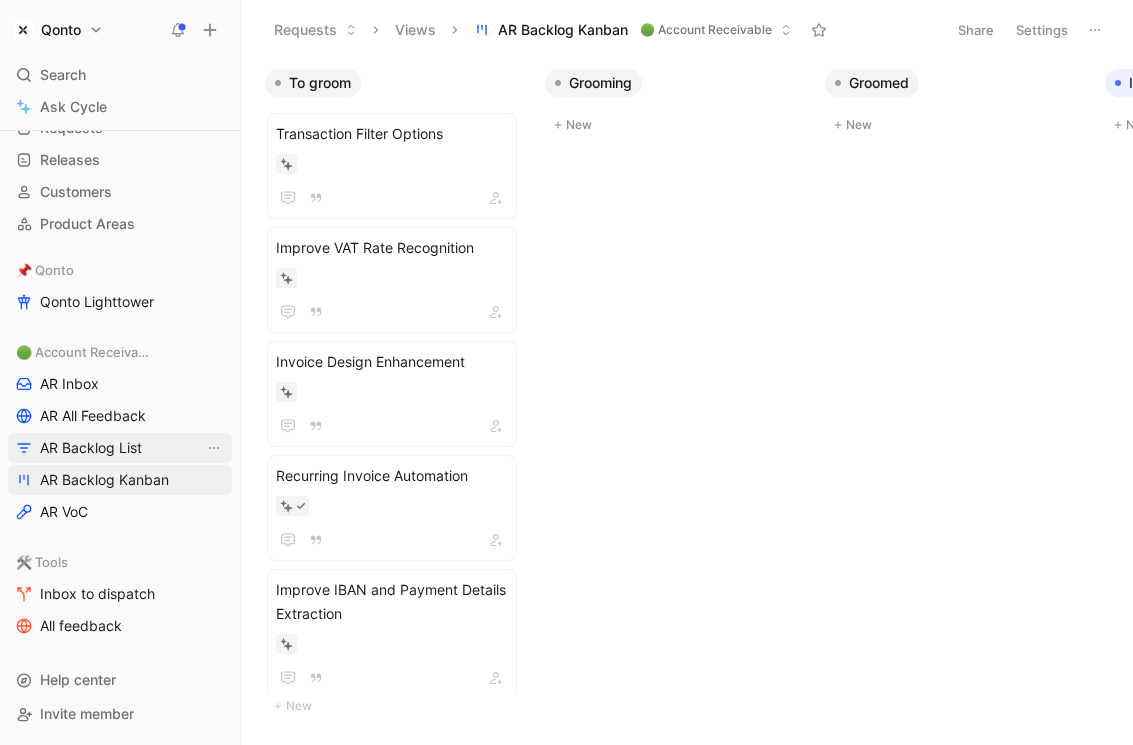 click on "AR Backlog List" at bounding box center (91, 448) 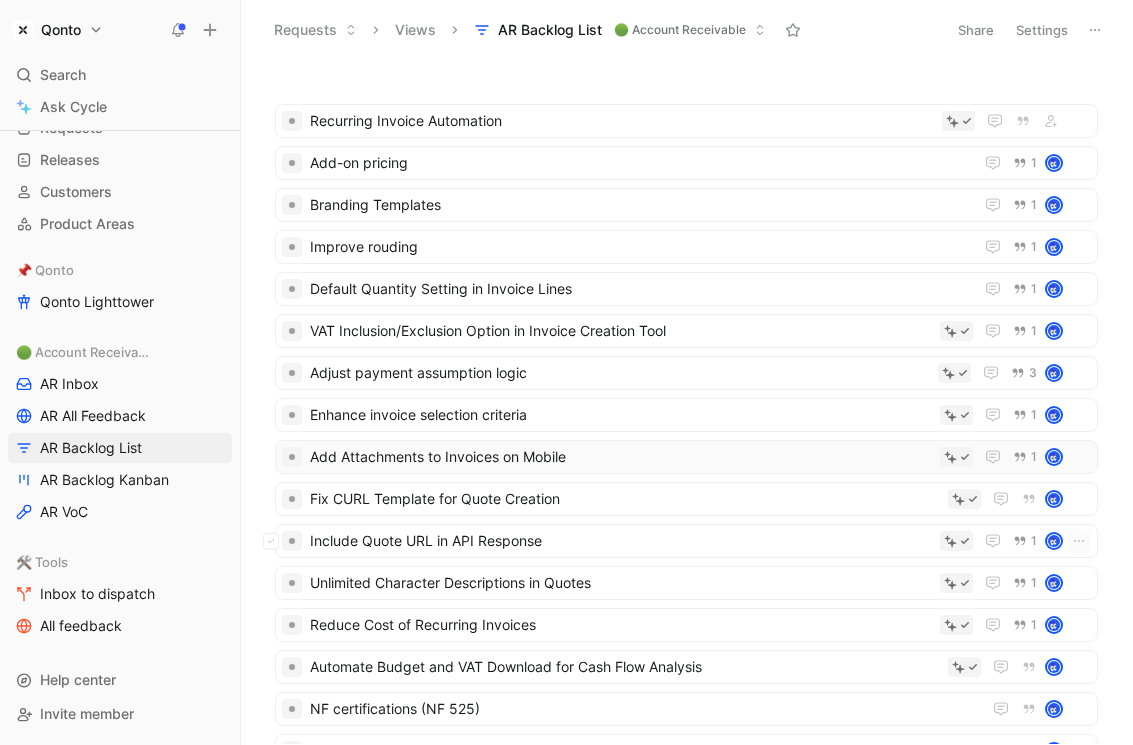 scroll, scrollTop: 84, scrollLeft: 0, axis: vertical 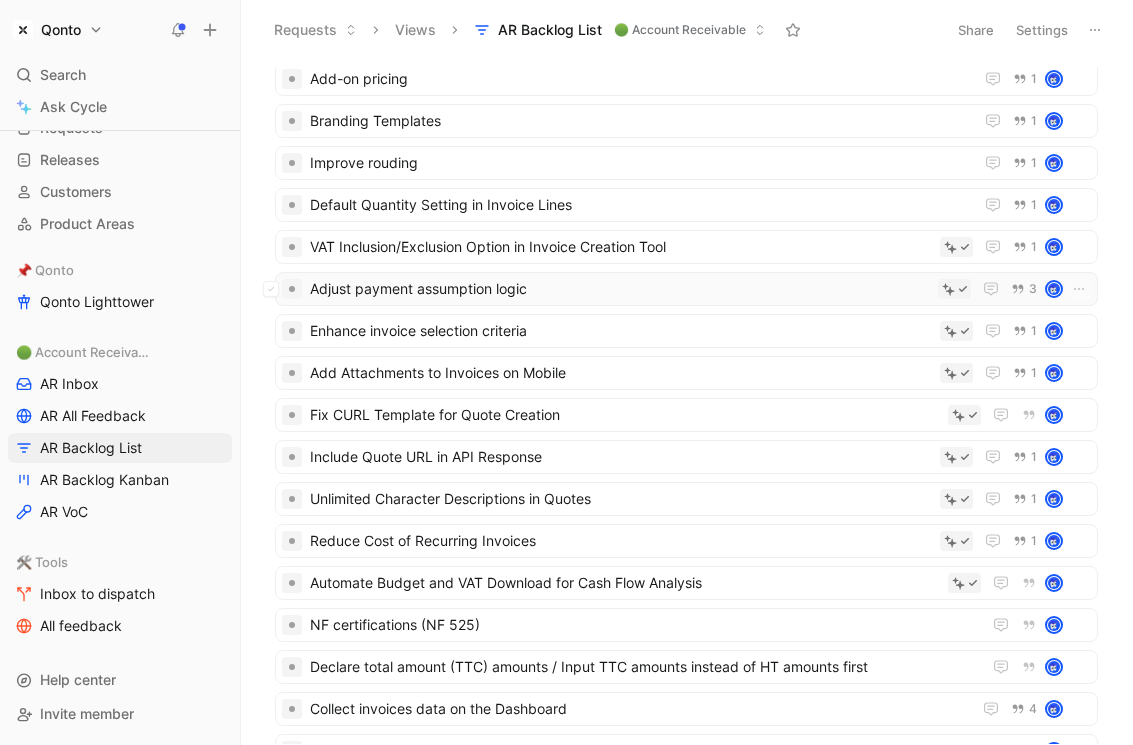 click on "Adjust payment assumption logic" at bounding box center [620, 289] 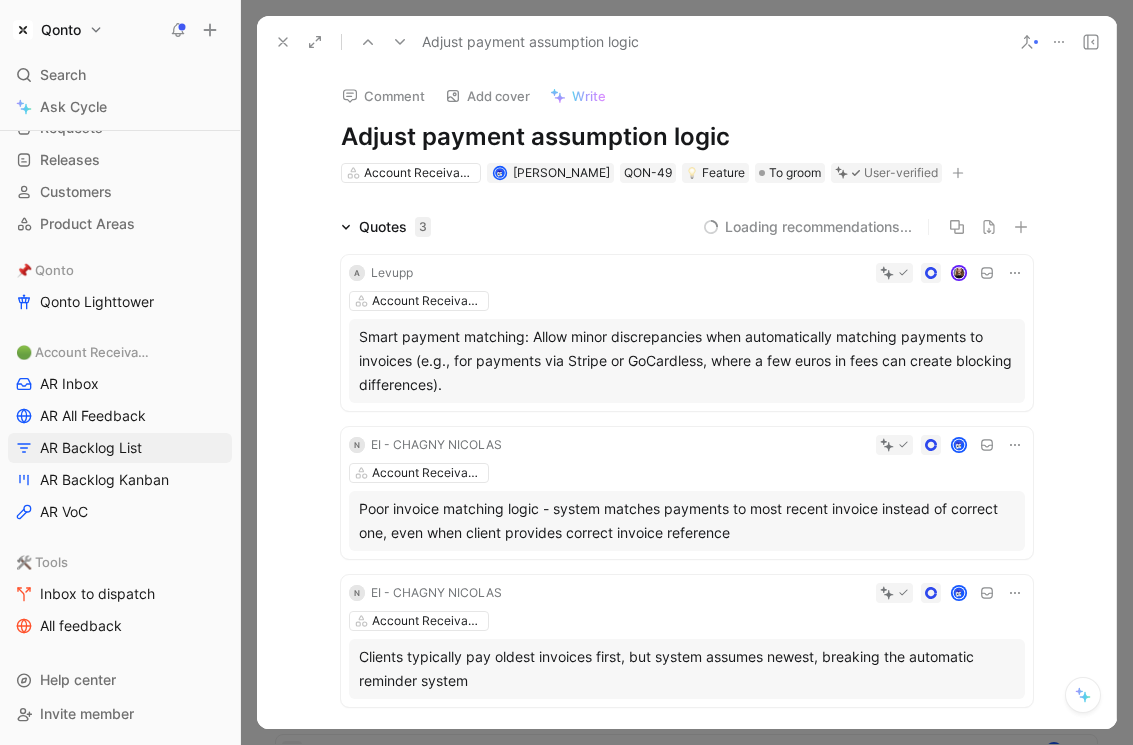 scroll, scrollTop: 20, scrollLeft: 0, axis: vertical 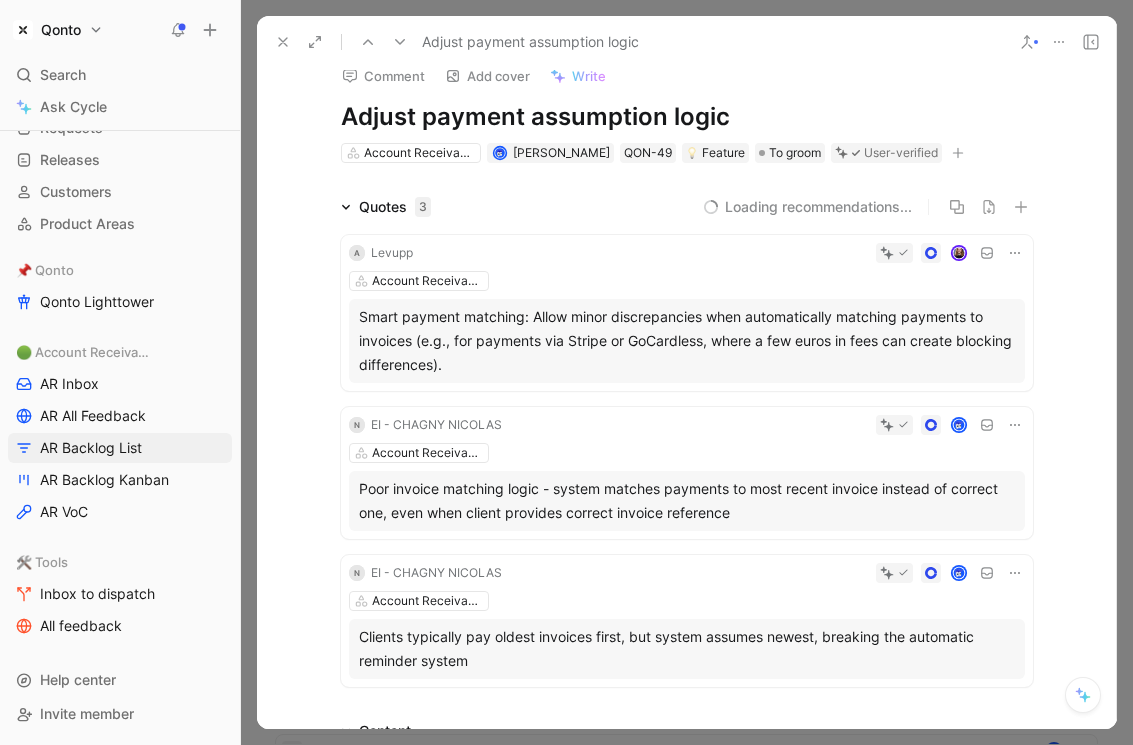 click 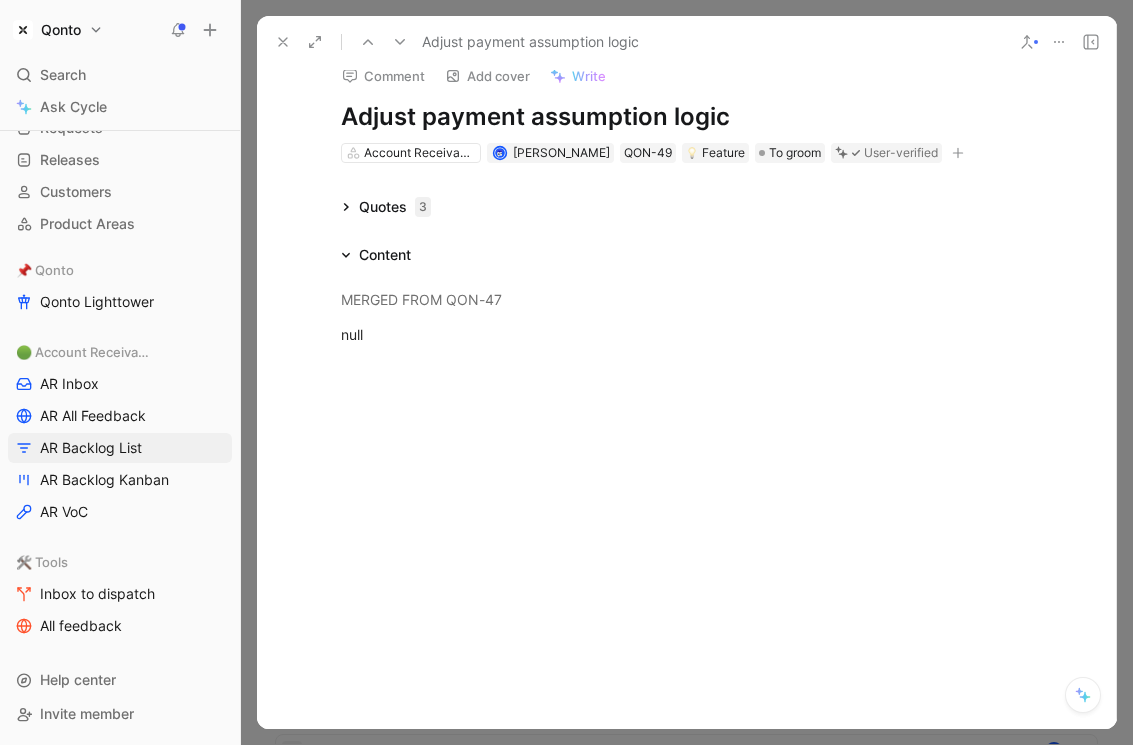 click 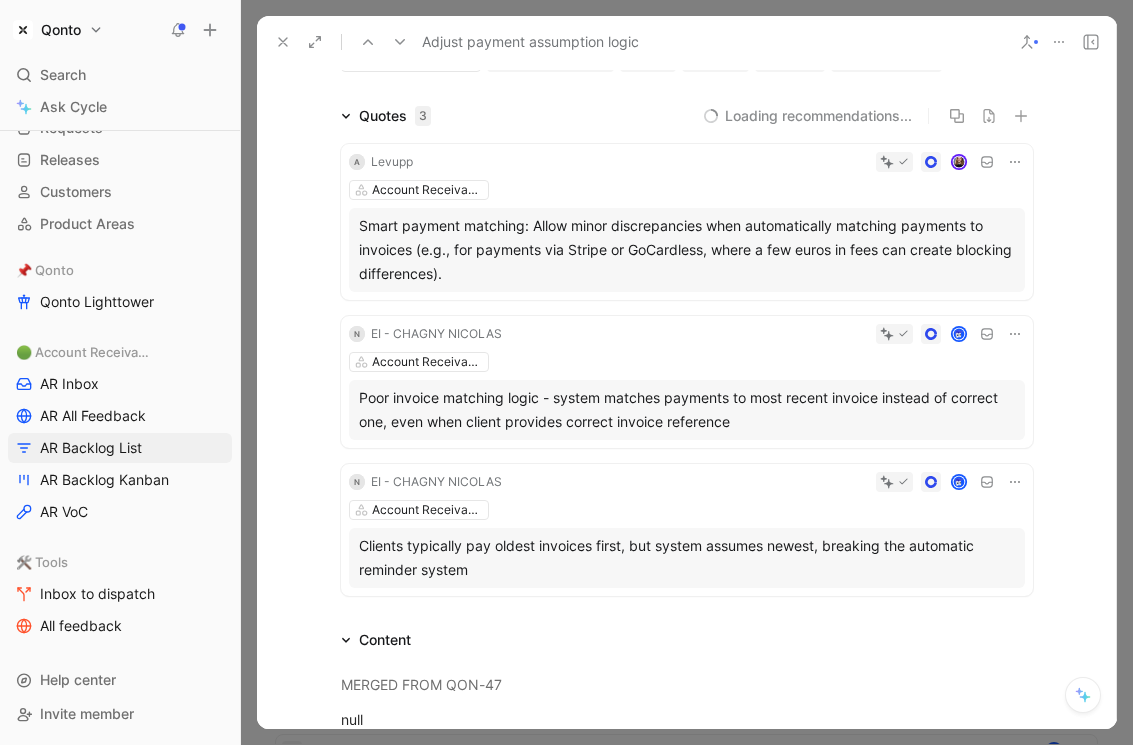 scroll, scrollTop: 122, scrollLeft: 0, axis: vertical 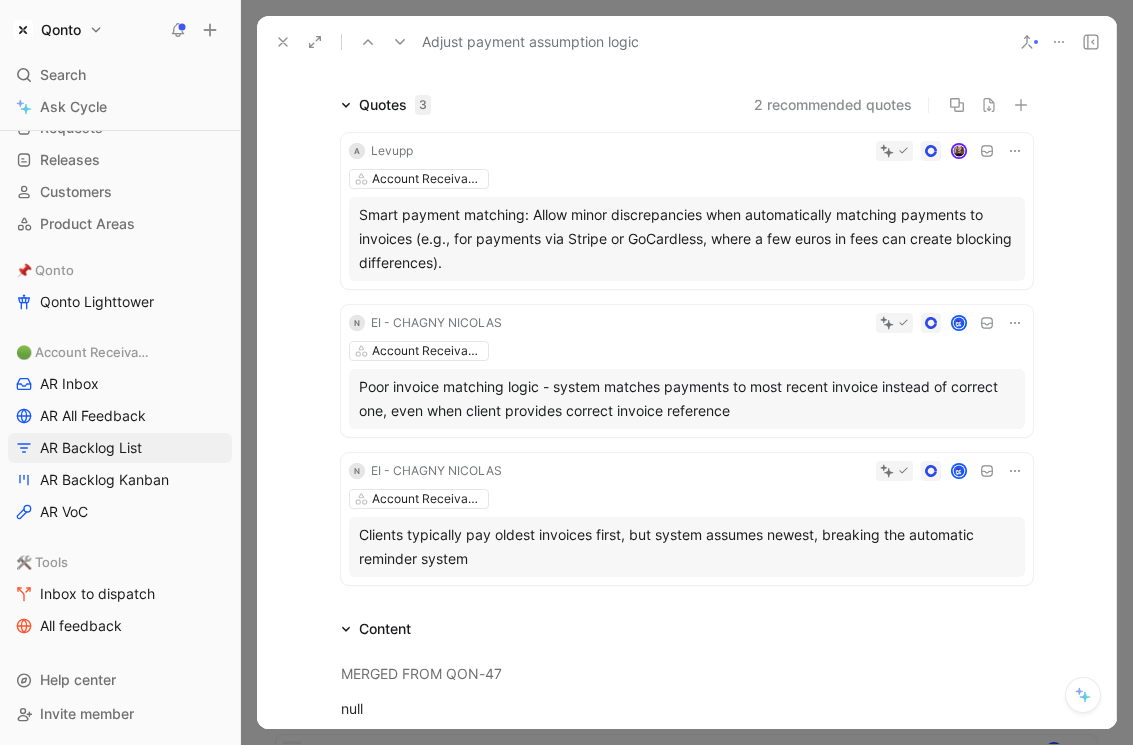 click at bounding box center [723, 151] 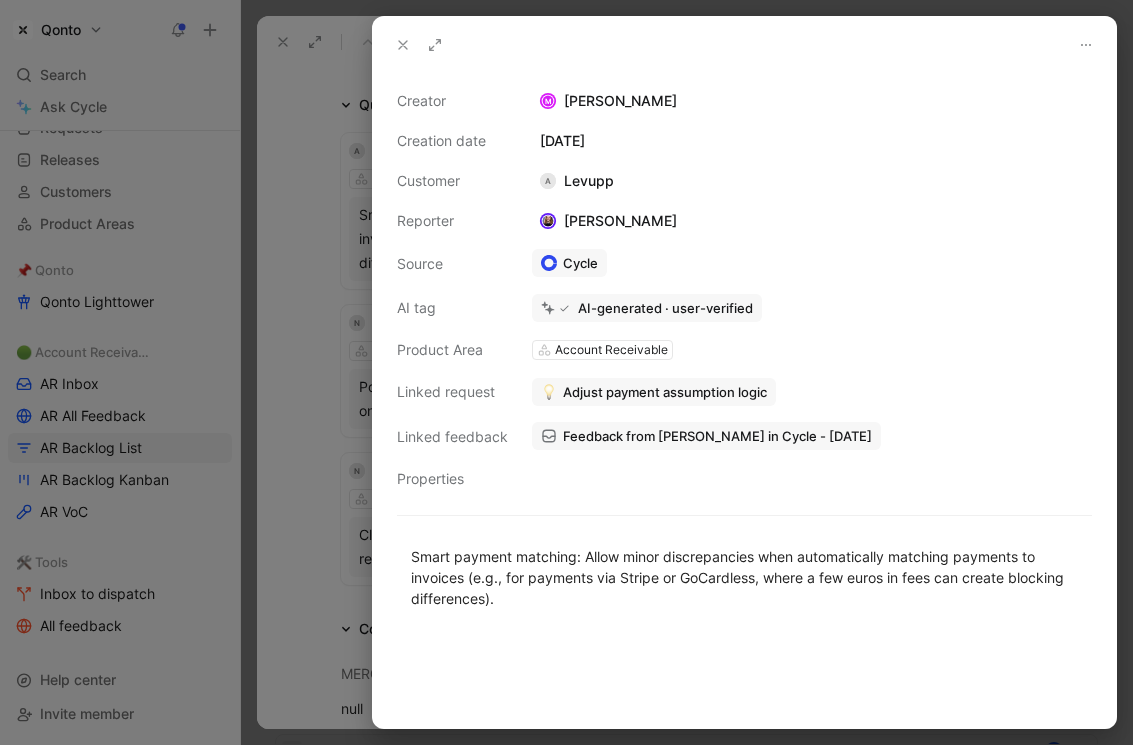 click on "Feedback from [PERSON_NAME] in Cycle - [DATE]" at bounding box center [717, 436] 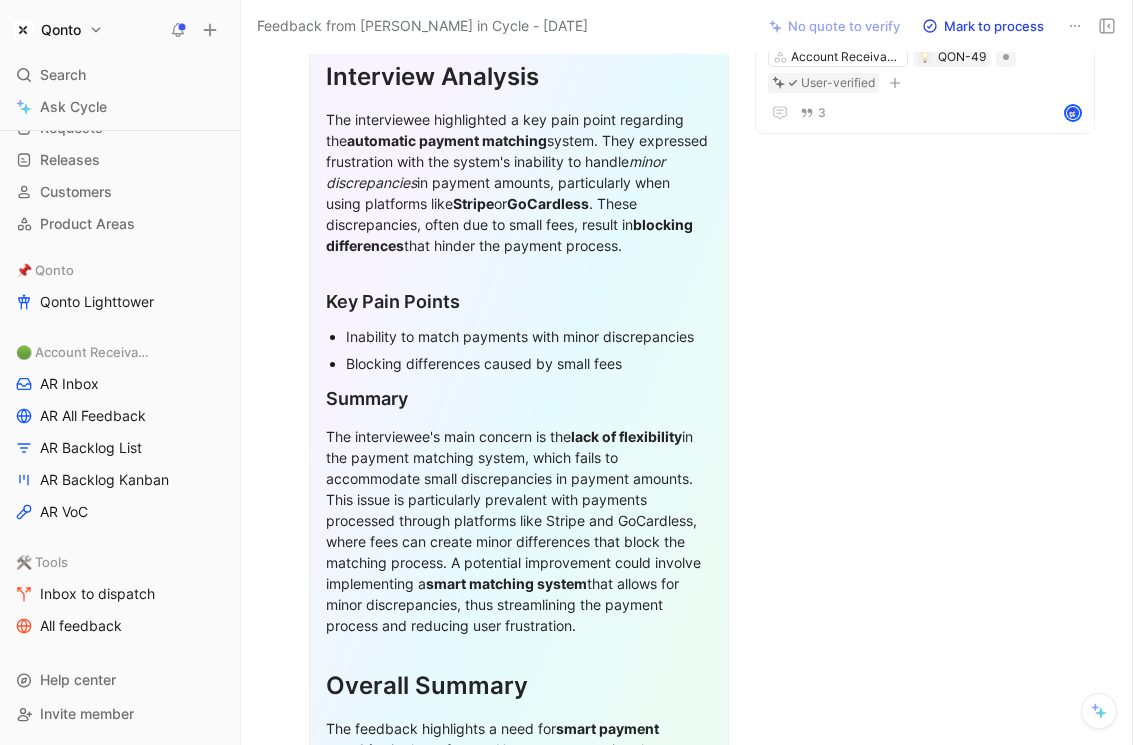 scroll, scrollTop: 0, scrollLeft: 0, axis: both 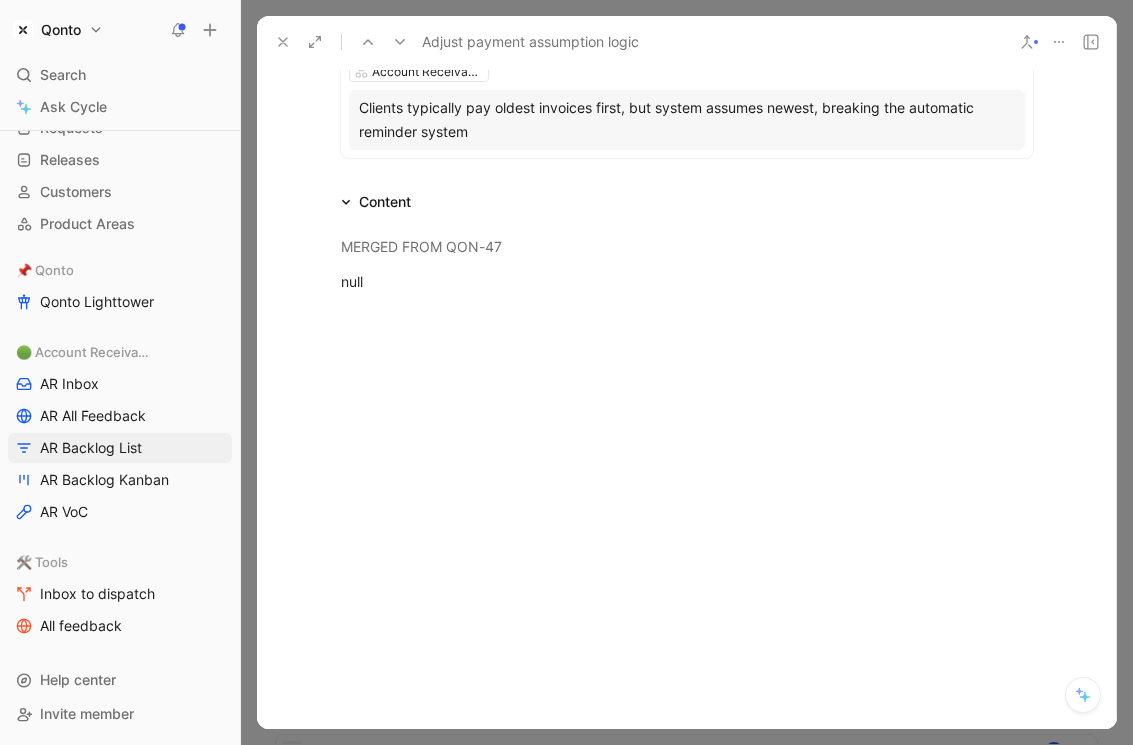 click at bounding box center [687, 426] 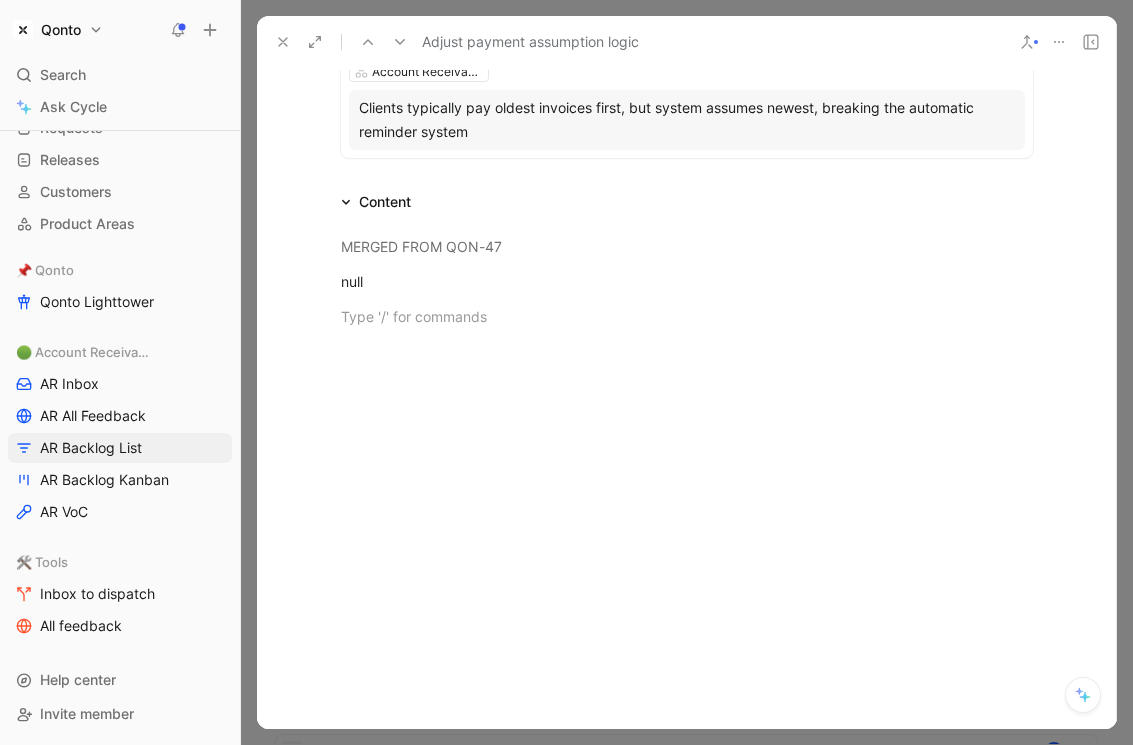 type 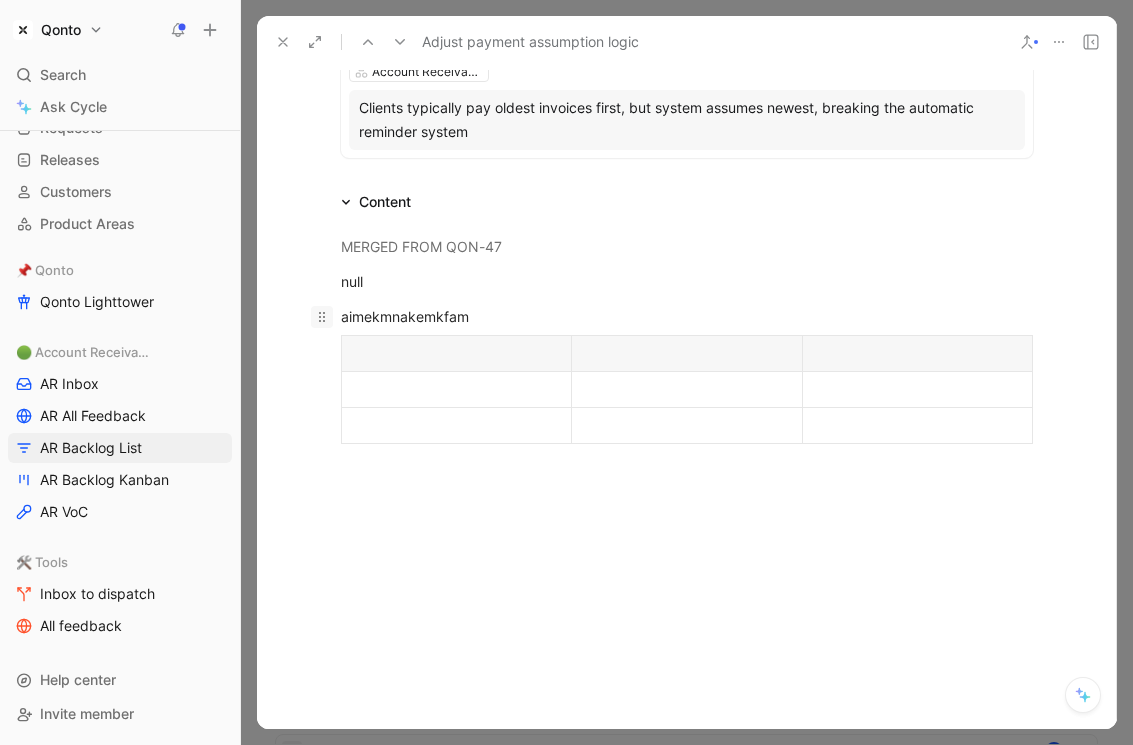 drag, startPoint x: 425, startPoint y: 506, endPoint x: 327, endPoint y: 318, distance: 212.00943 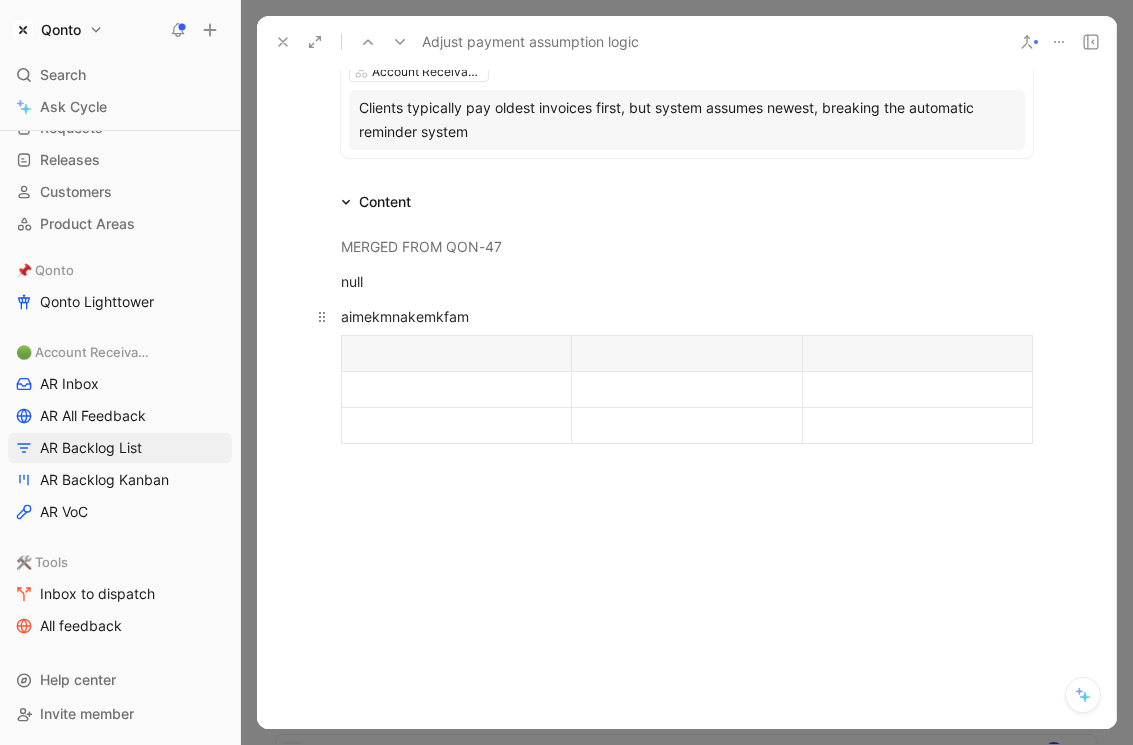 click on "aimekmnakemkfam" at bounding box center [687, 316] 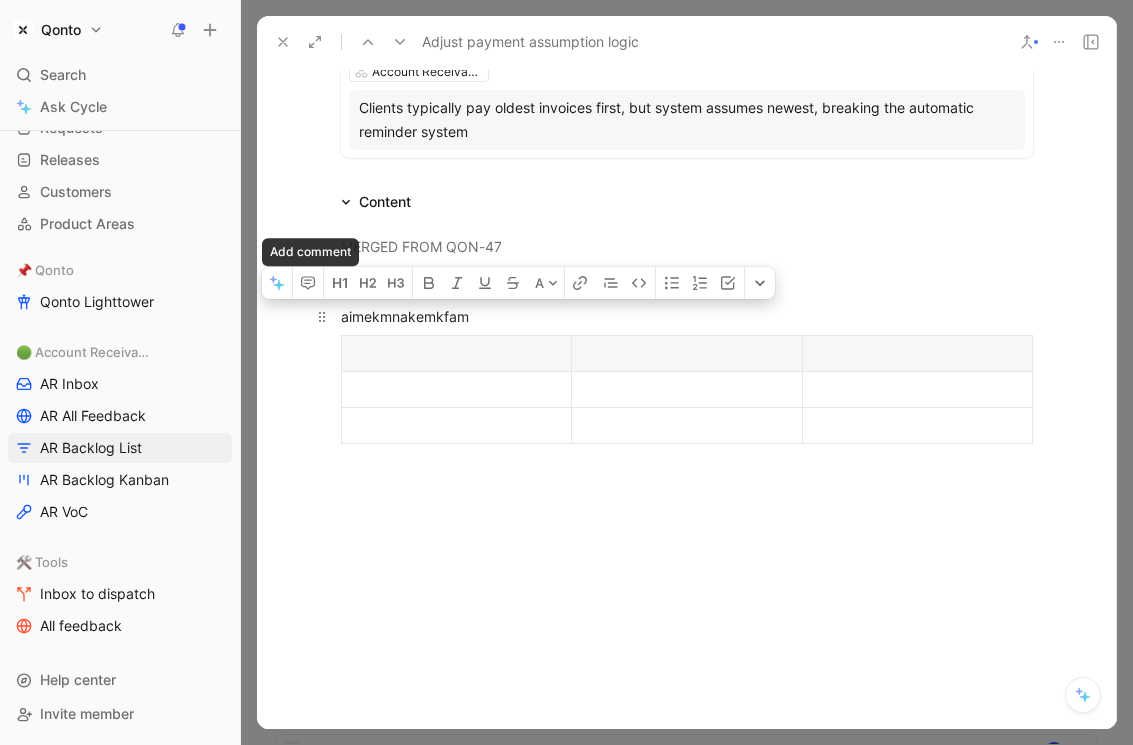 click on "aimekmnakemkfam" at bounding box center [687, 316] 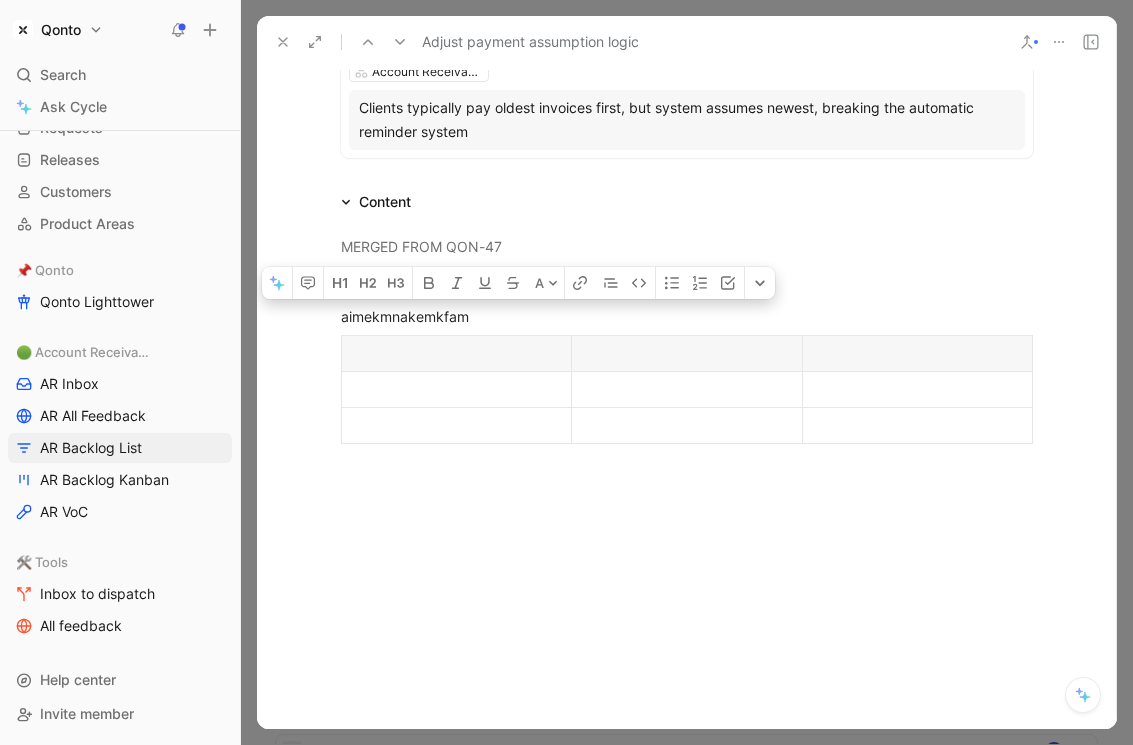 drag, startPoint x: 343, startPoint y: 317, endPoint x: 532, endPoint y: 522, distance: 278.8297 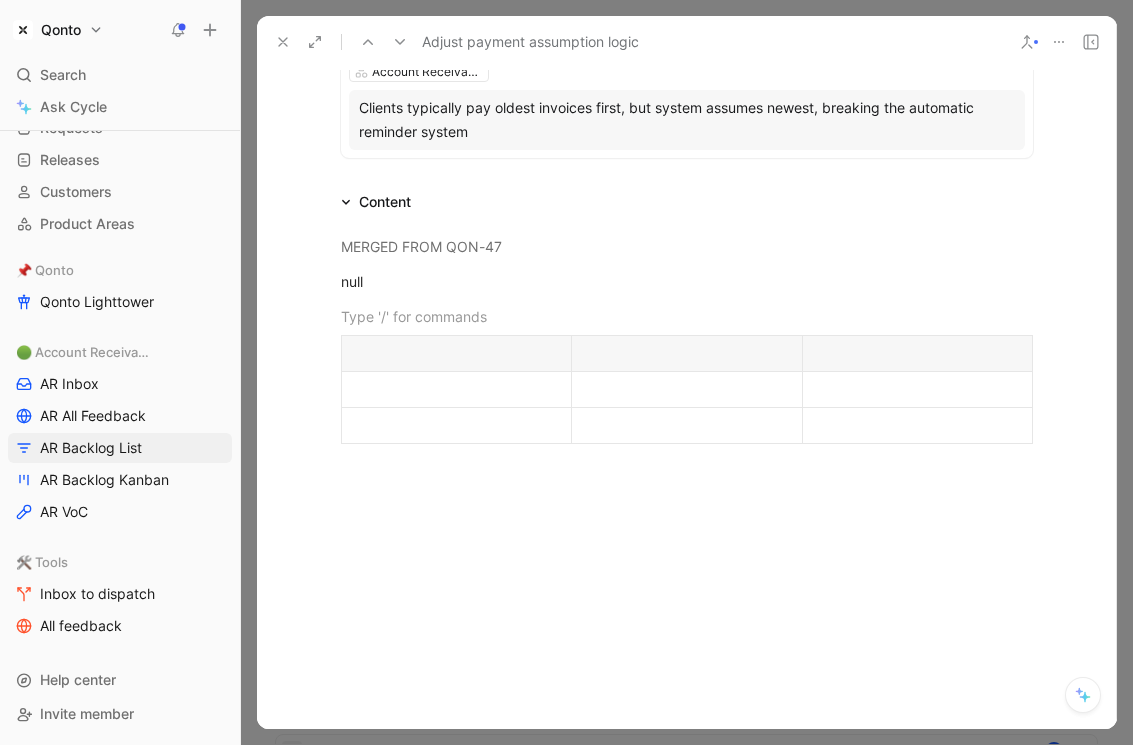click at bounding box center [687, 389] 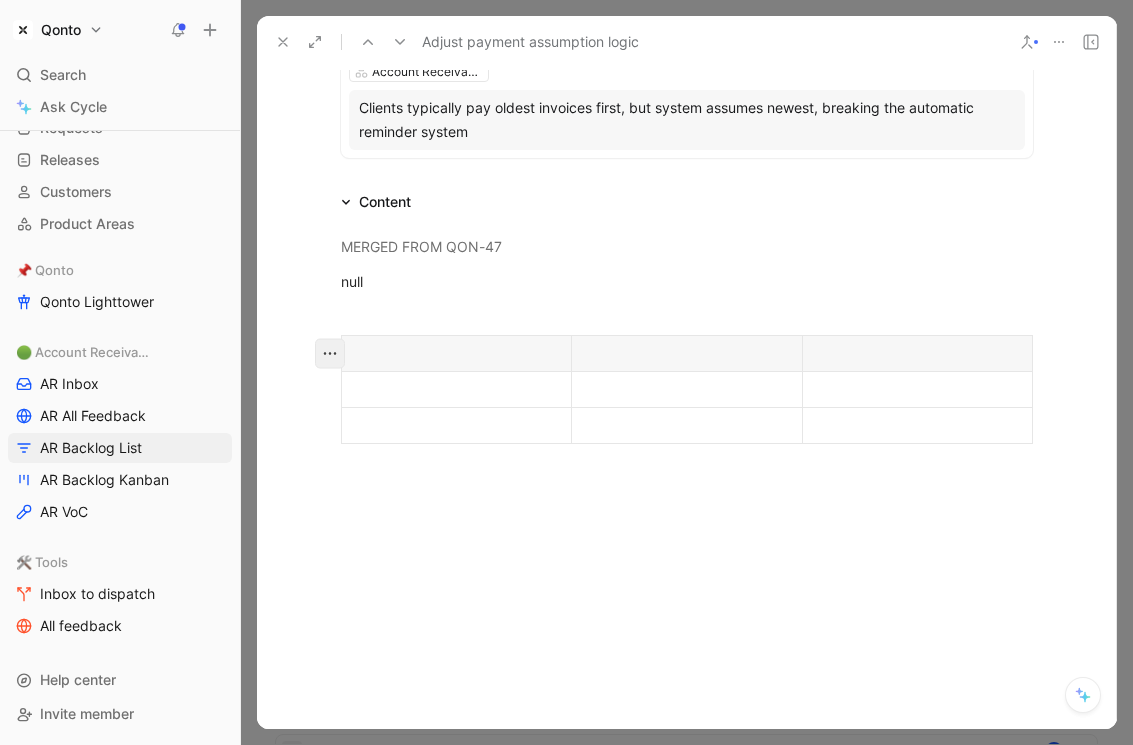 click 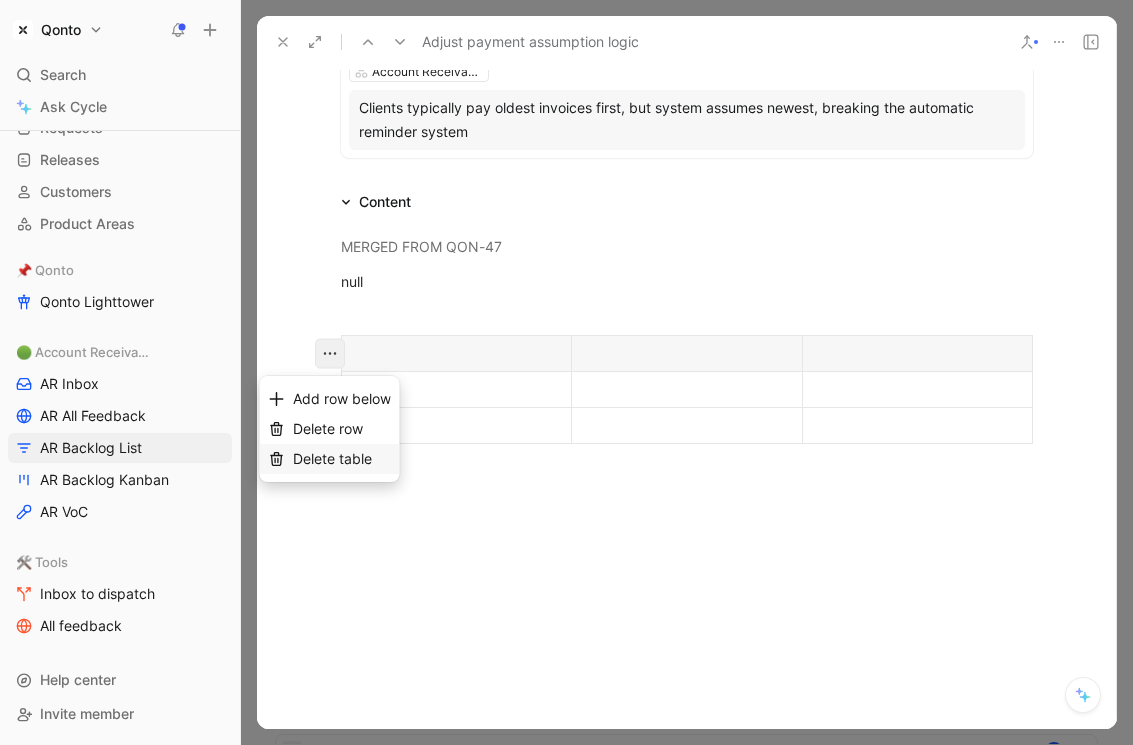 click on "Delete table" at bounding box center (332, 458) 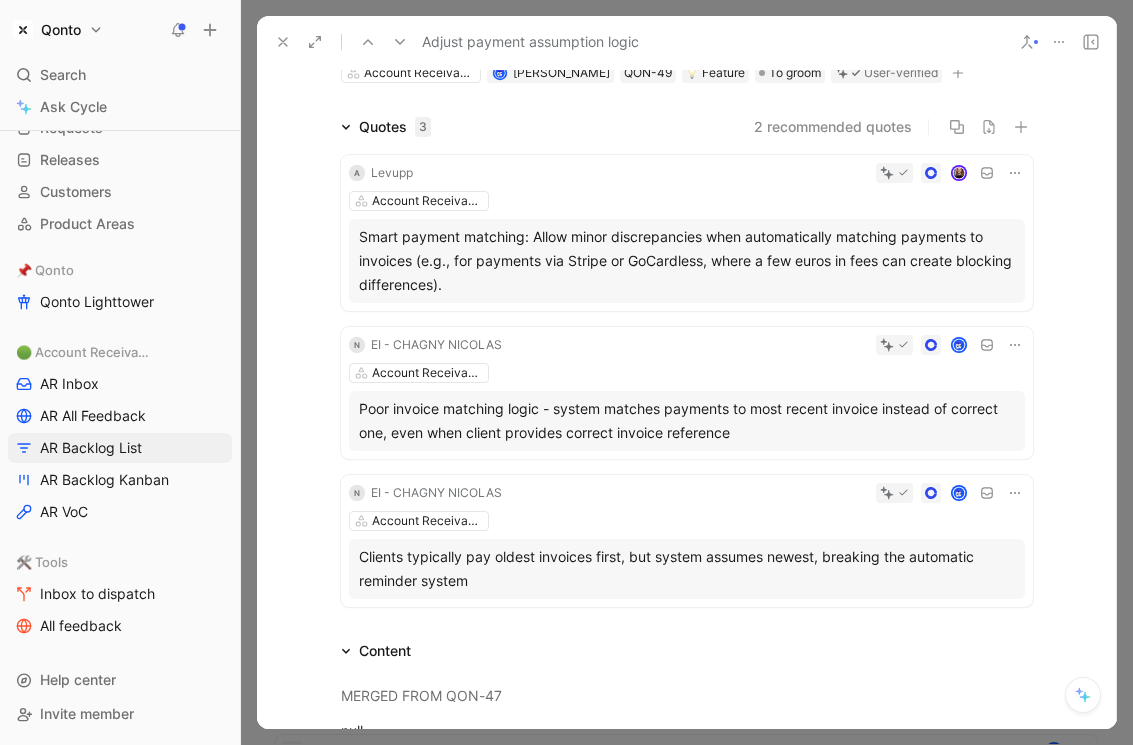 scroll, scrollTop: 0, scrollLeft: 0, axis: both 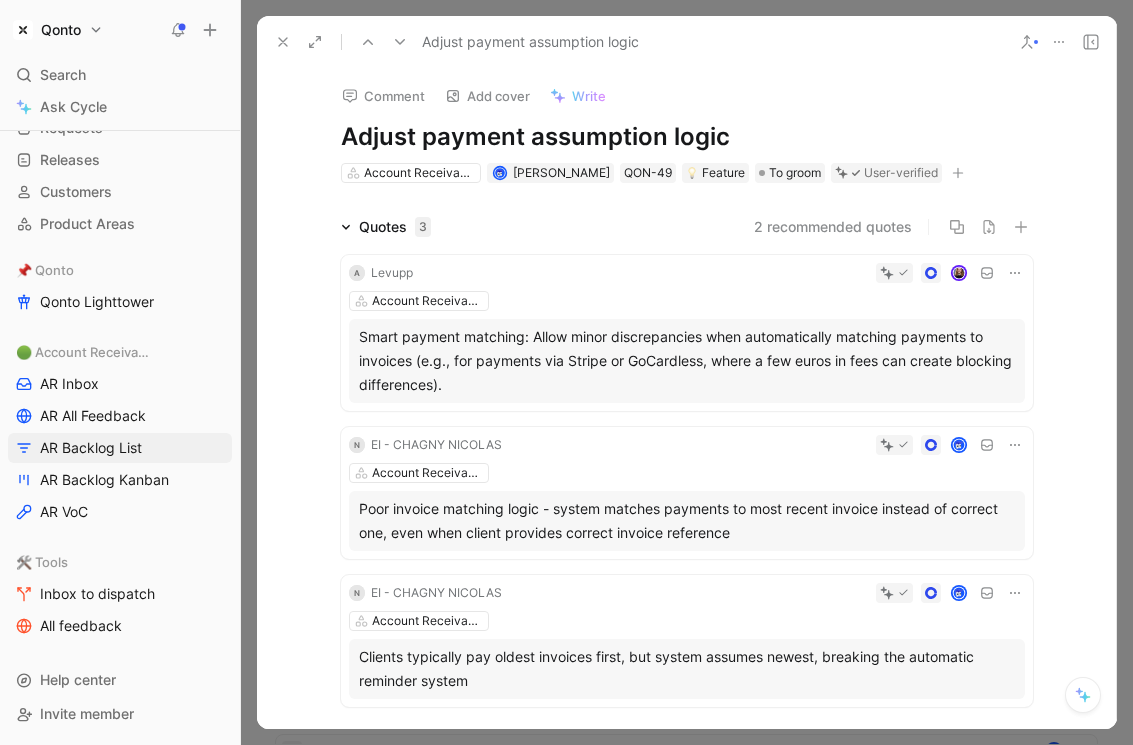 click 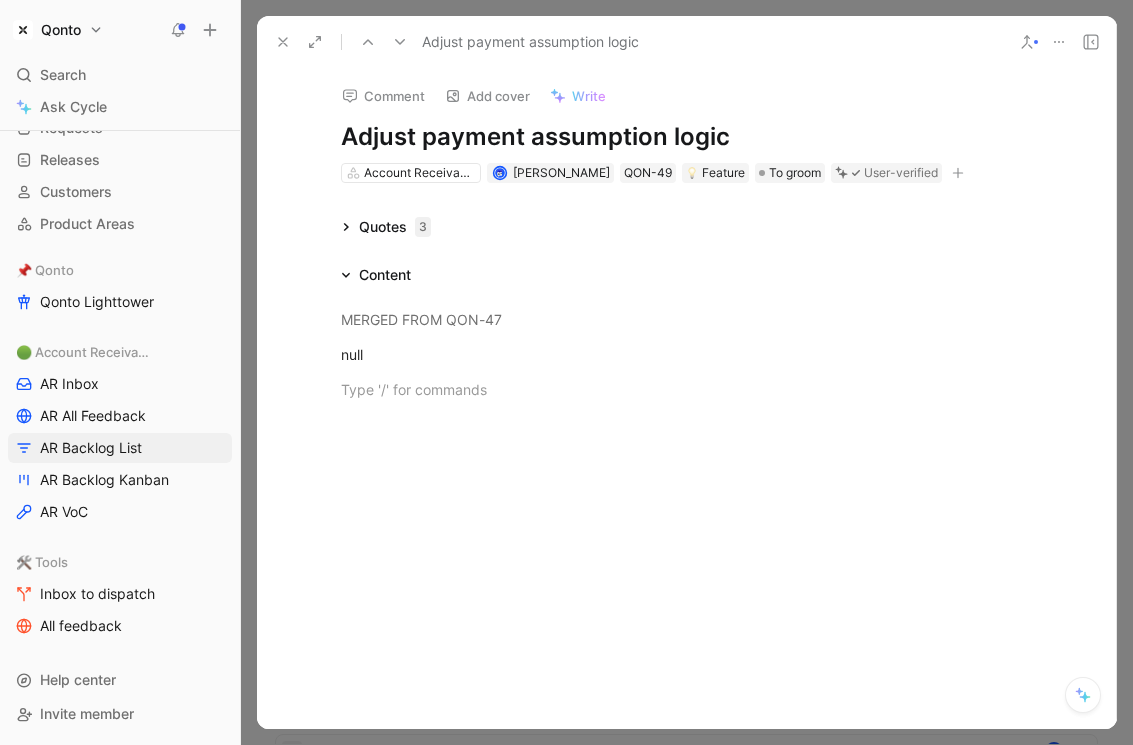 click 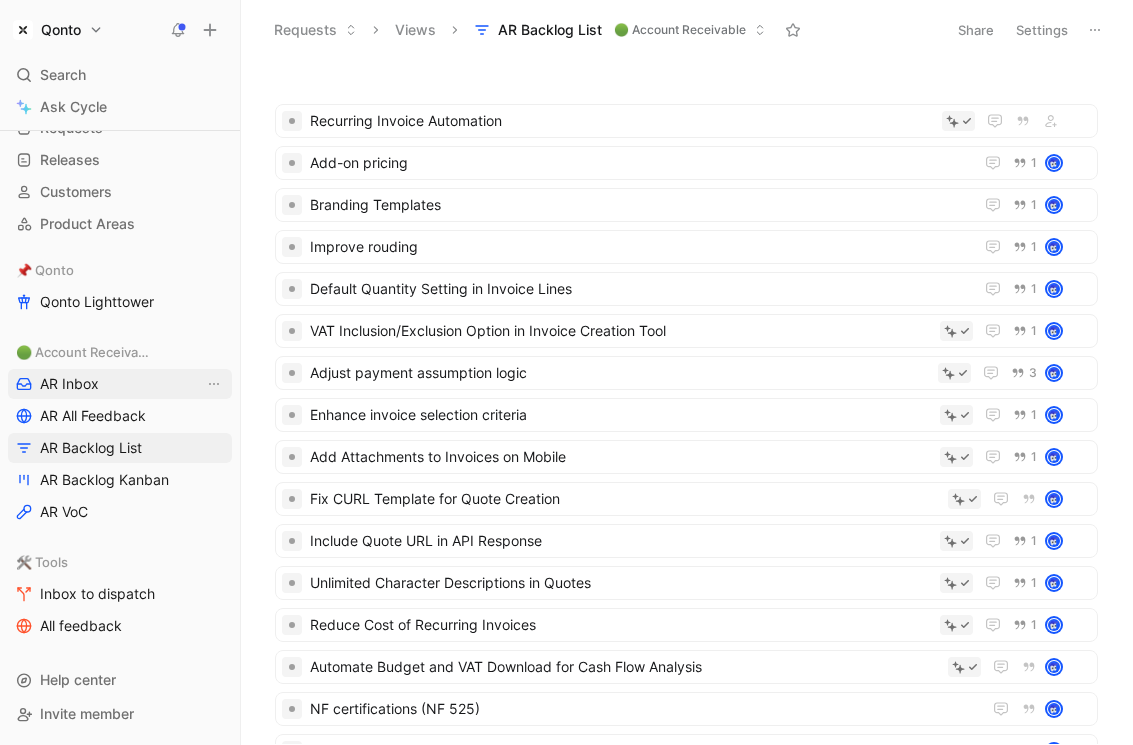 click on "AR Inbox" at bounding box center [120, 384] 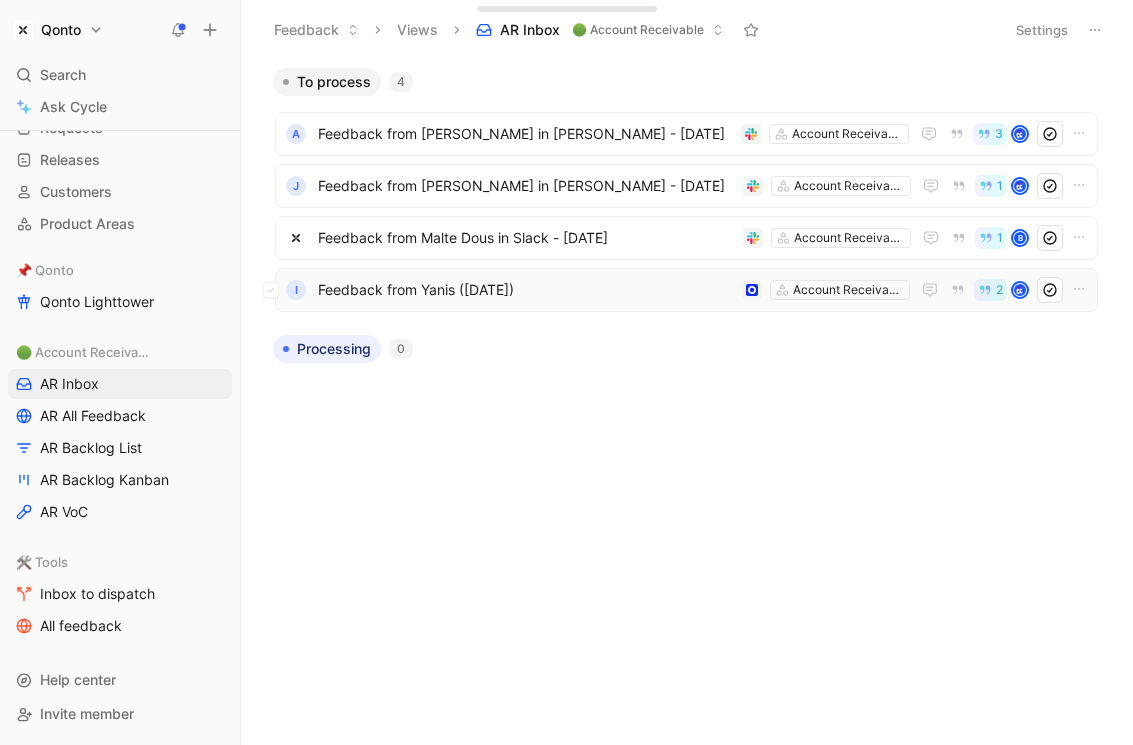 click on "Feedback from Yanis ([DATE])" at bounding box center [526, 290] 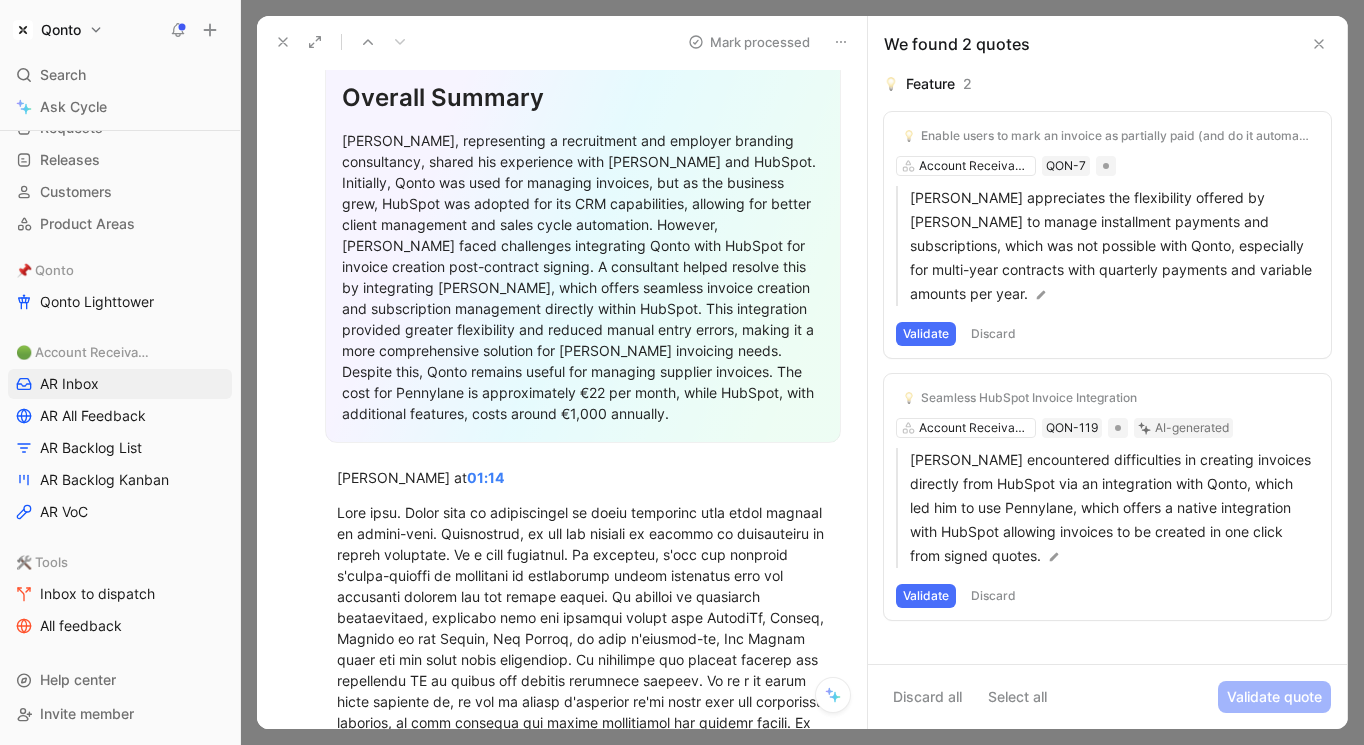 scroll, scrollTop: 0, scrollLeft: 0, axis: both 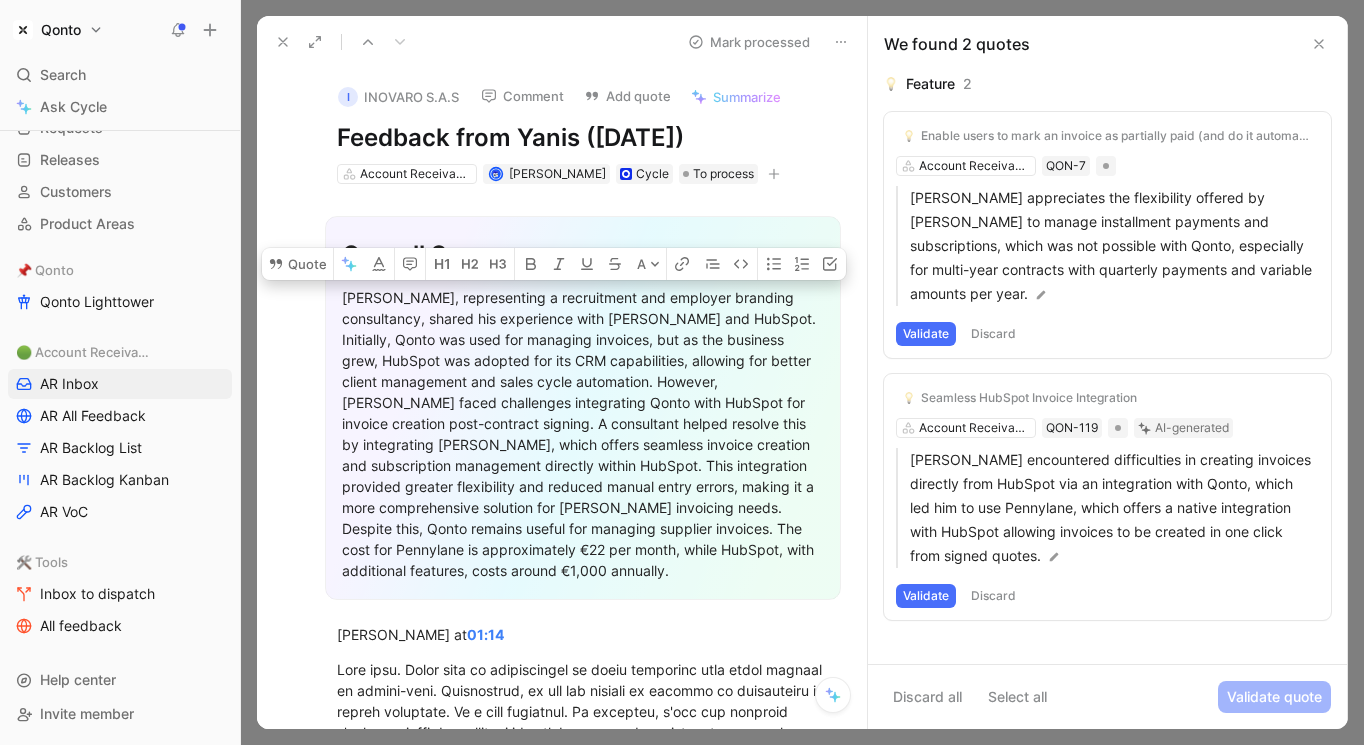 drag, startPoint x: 462, startPoint y: 294, endPoint x: 499, endPoint y: 565, distance: 273.51416 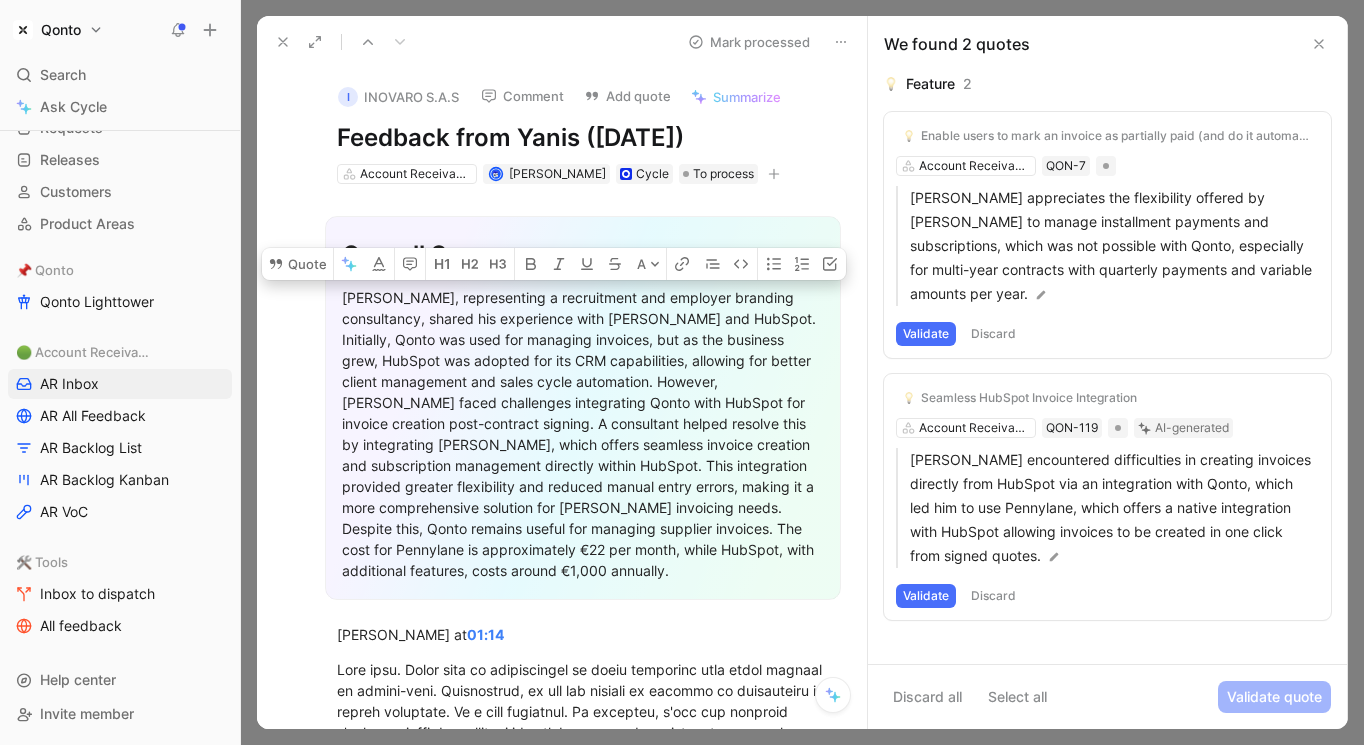 click on "Yanis Pierre Ouahid, representing a recruitment and employer branding consultancy, shared his experience with Qonto and HubSpot. Initially, Qonto was used for managing invoices, but as the business grew, HubSpot was adopted for its CRM capabilities, allowing for better client management and sales cycle automation. However, Yanis faced challenges integrating Qonto with HubSpot for invoice creation post-contract signing. A consultant helped resolve this by integrating Pennylane, which offers seamless invoice creation and subscription management directly within HubSpot. This integration provided greater flexibility and reduced manual entry errors, making it a more comprehensive solution for Yanis's invoicing needs. Despite this, Qonto remains useful for managing supplier invoices. The cost for Pennylane is approximately €22 per month, while HubSpot, with additional features, costs around €1,000 annually." at bounding box center [583, 434] 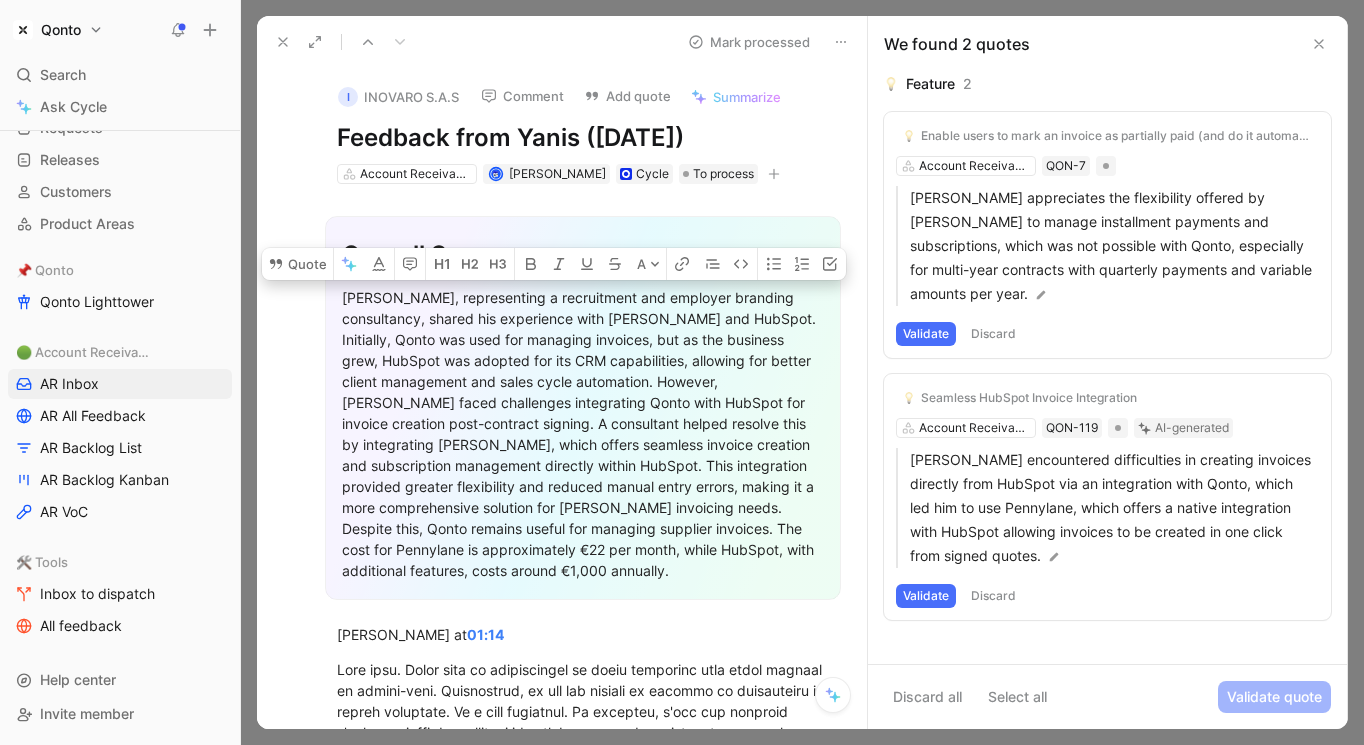 click on "Yanis Pierre Ouahid, representing a recruitment and employer branding consultancy, shared his experience with Qonto and HubSpot. Initially, Qonto was used for managing invoices, but as the business grew, HubSpot was adopted for its CRM capabilities, allowing for better client management and sales cycle automation. However, Yanis faced challenges integrating Qonto with HubSpot for invoice creation post-contract signing. A consultant helped resolve this by integrating Pennylane, which offers seamless invoice creation and subscription management directly within HubSpot. This integration provided greater flexibility and reduced manual entry errors, making it a more comprehensive solution for Yanis's invoicing needs. Despite this, Qonto remains useful for managing supplier invoices. The cost for Pennylane is approximately €22 per month, while HubSpot, with additional features, costs around €1,000 annually." at bounding box center [583, 434] 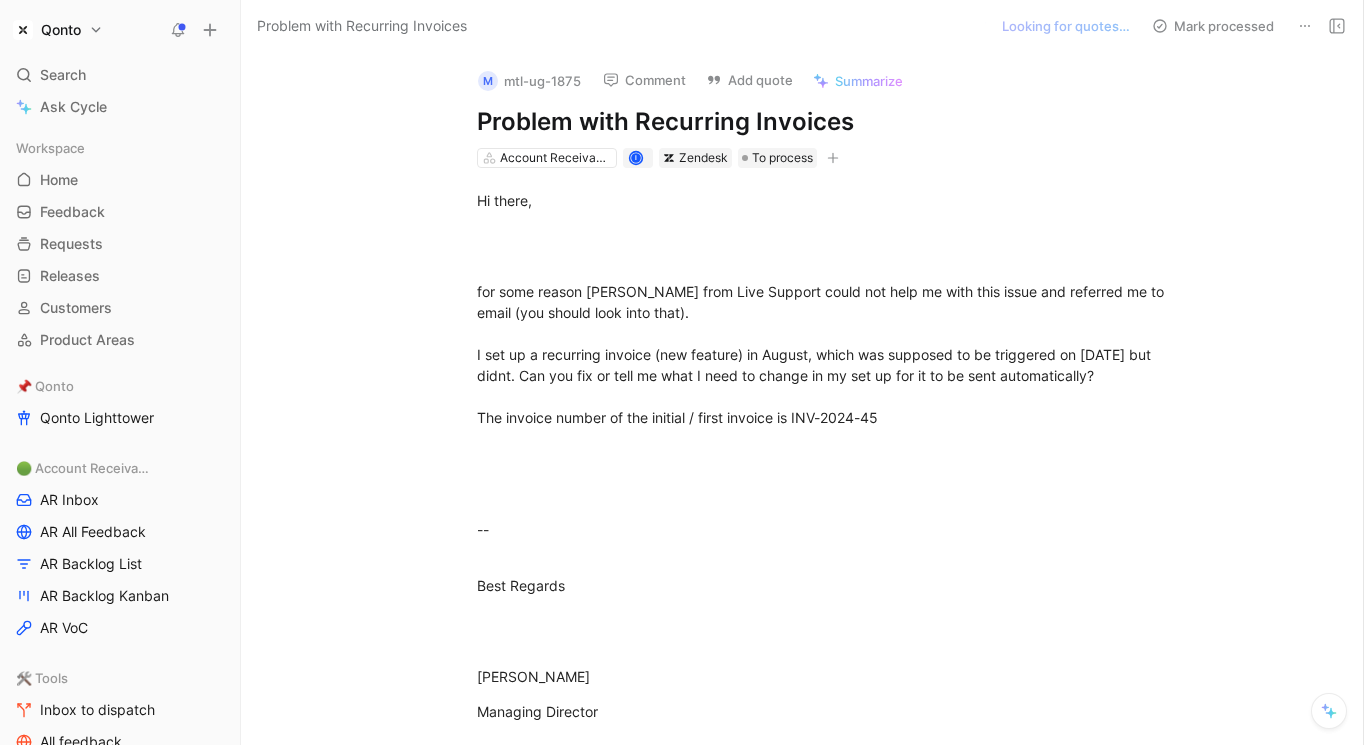 scroll, scrollTop: 0, scrollLeft: 0, axis: both 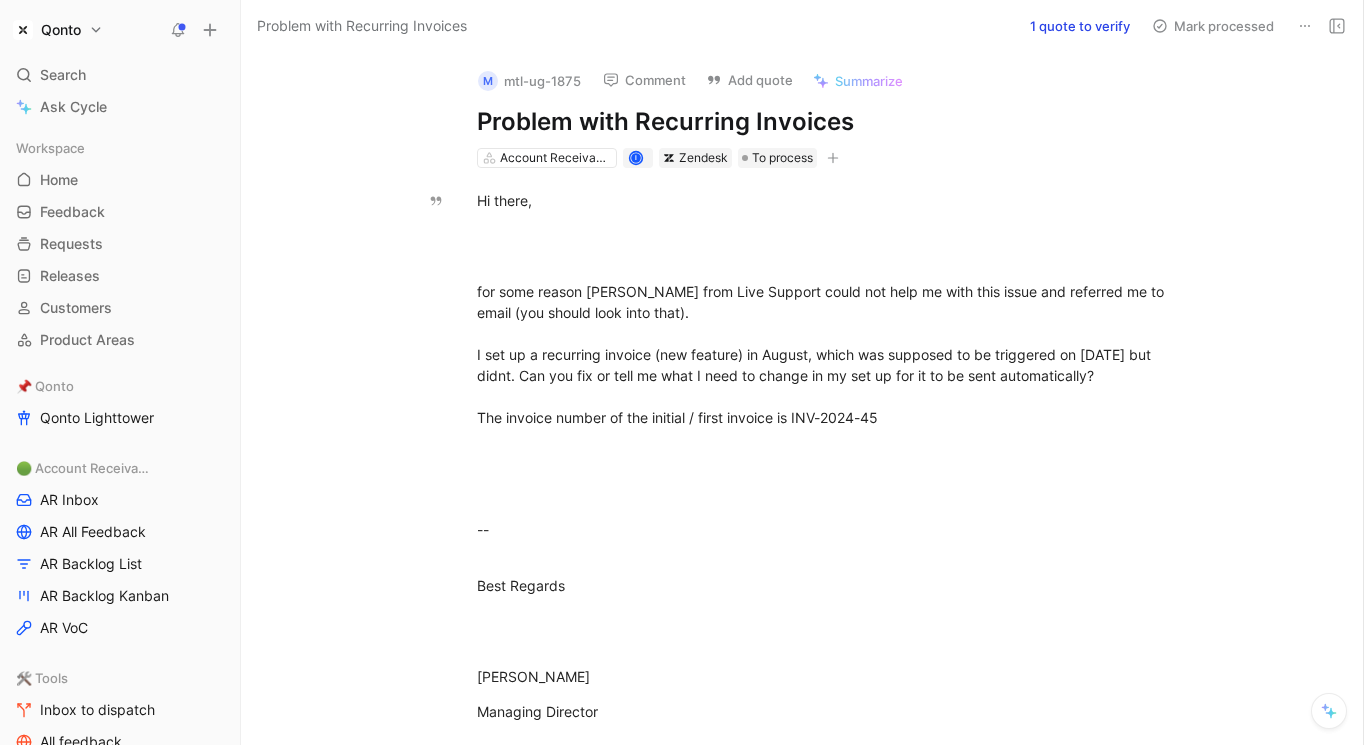 click on "1 quote to verify" at bounding box center [1080, 26] 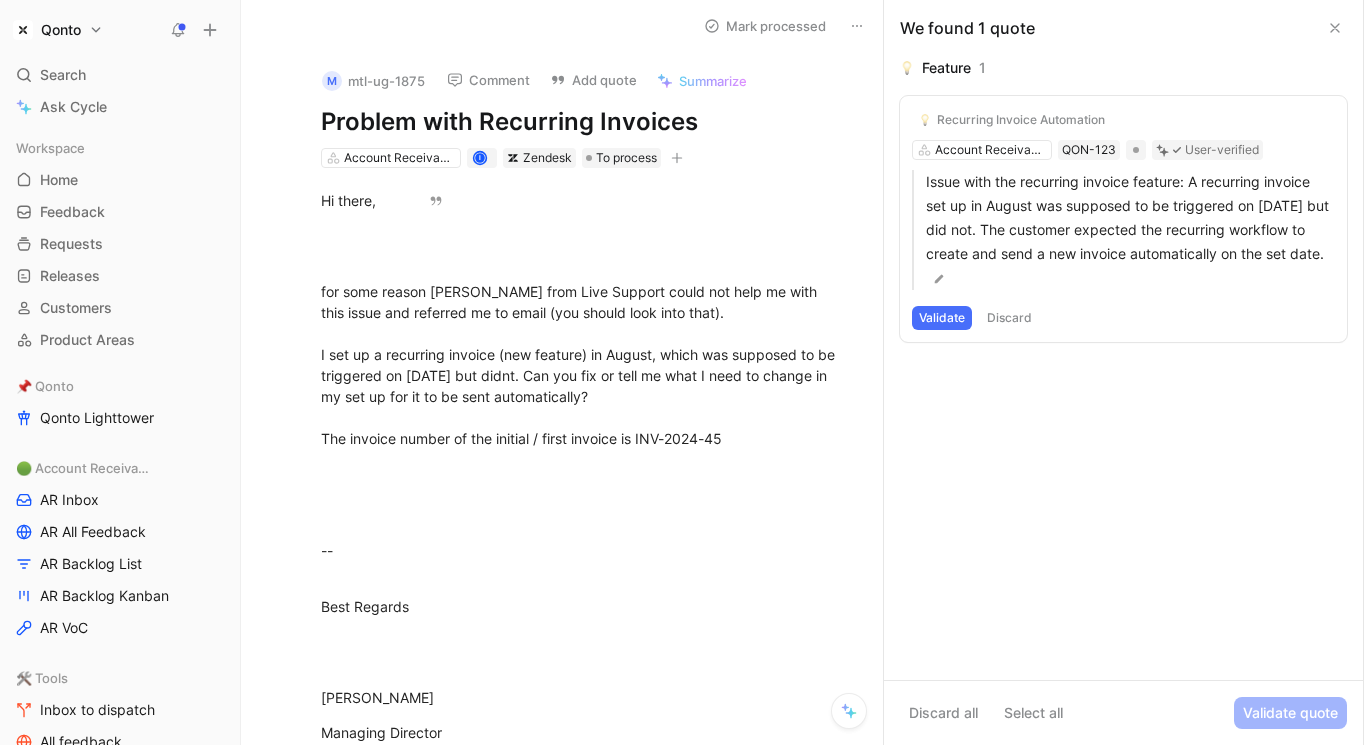 click on "Validate" at bounding box center [942, 318] 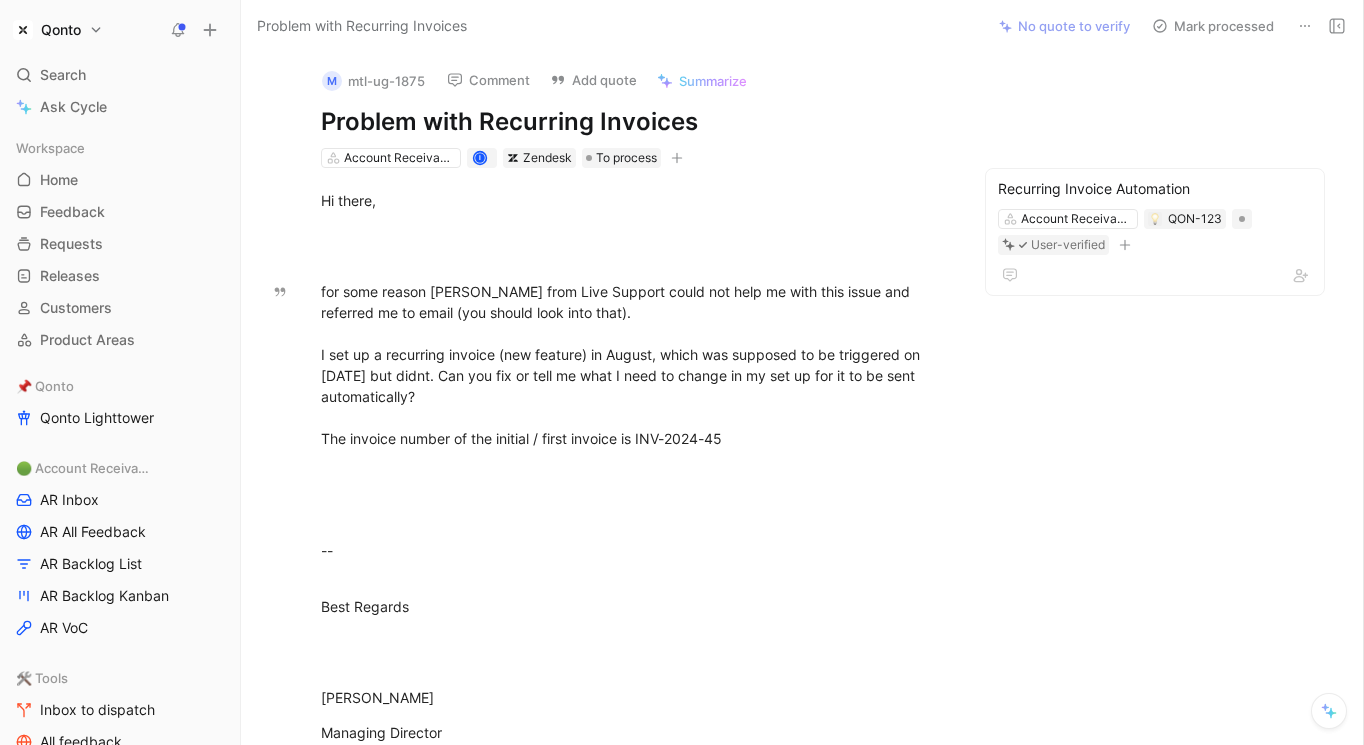 click on "Mark processed" at bounding box center [1213, 26] 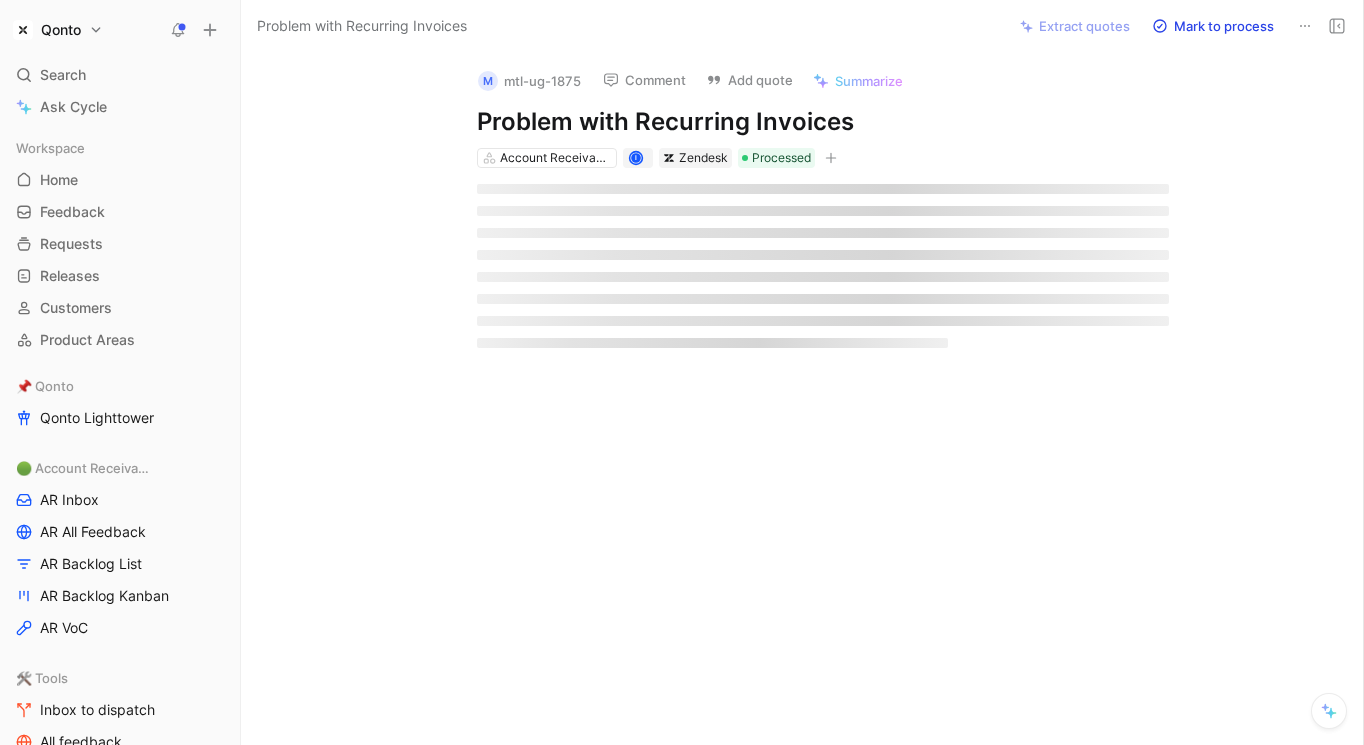 scroll, scrollTop: 0, scrollLeft: 0, axis: both 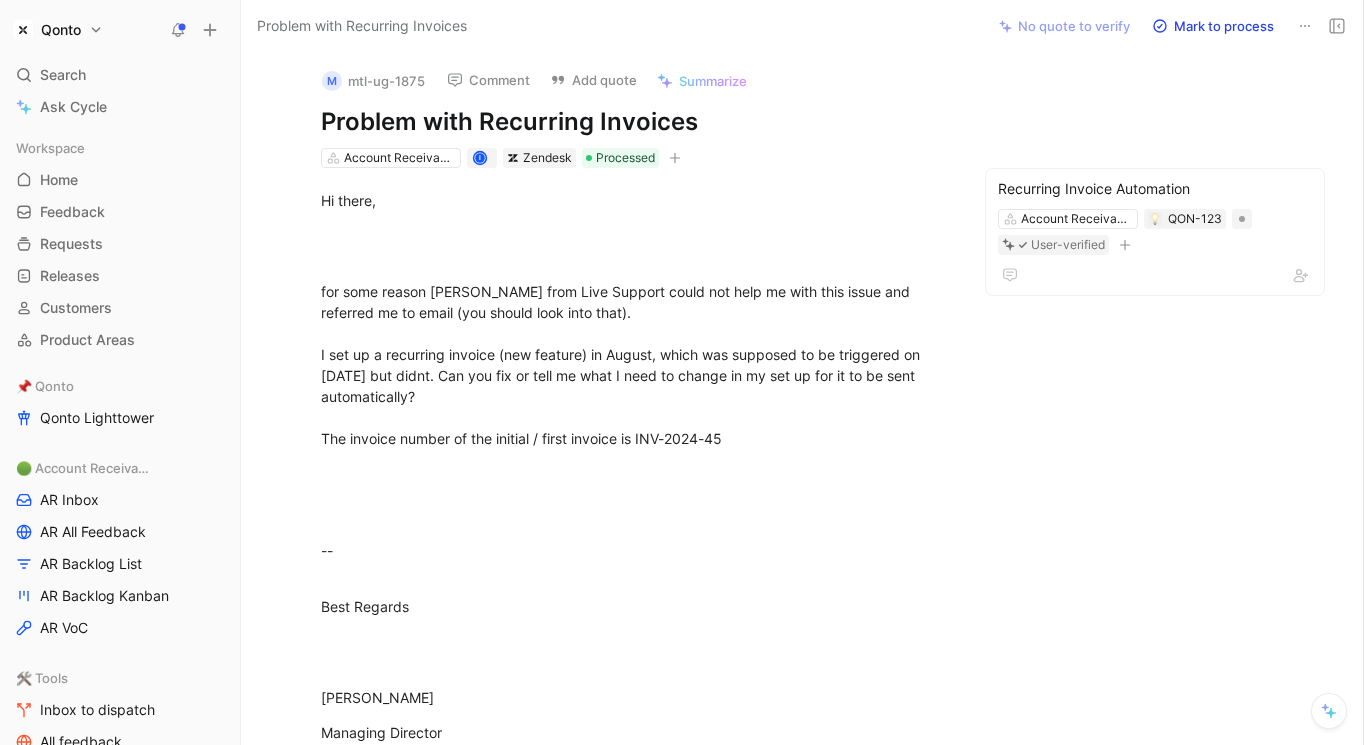 click 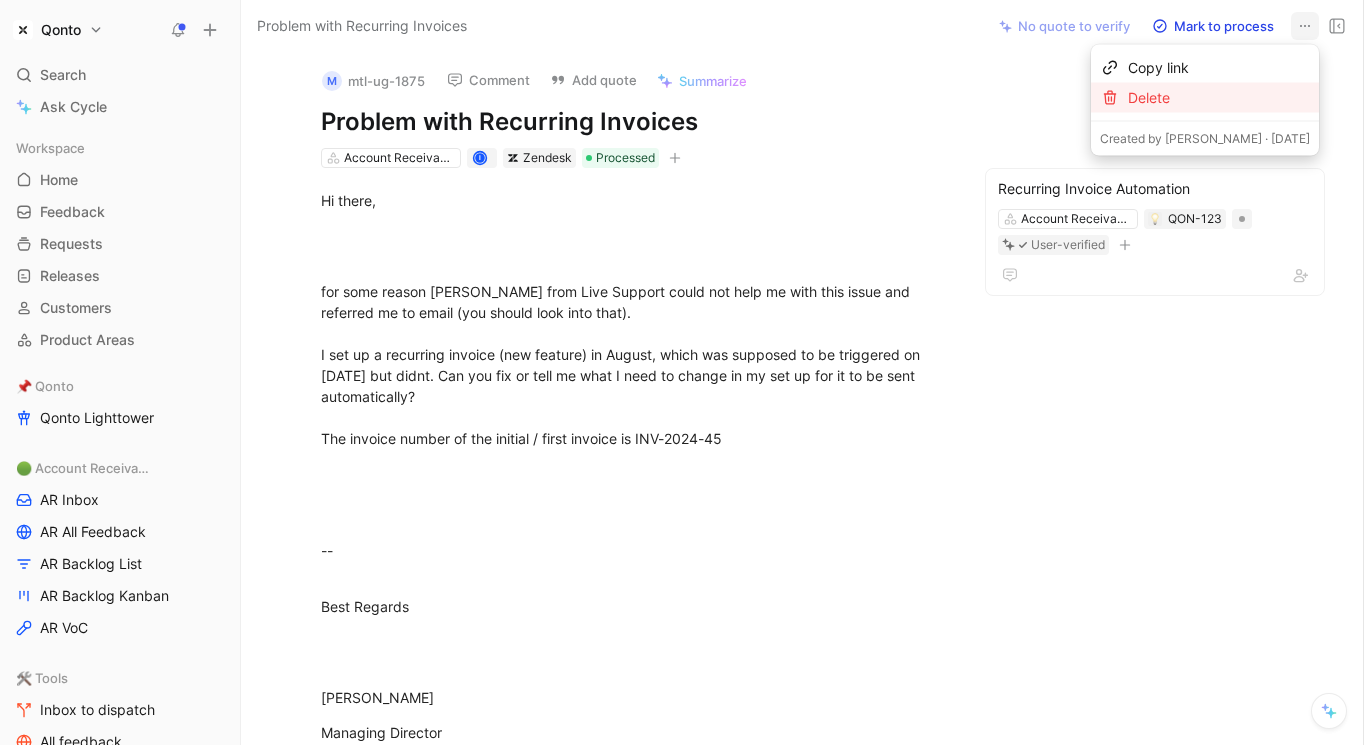 click on "Delete" at bounding box center (1219, 98) 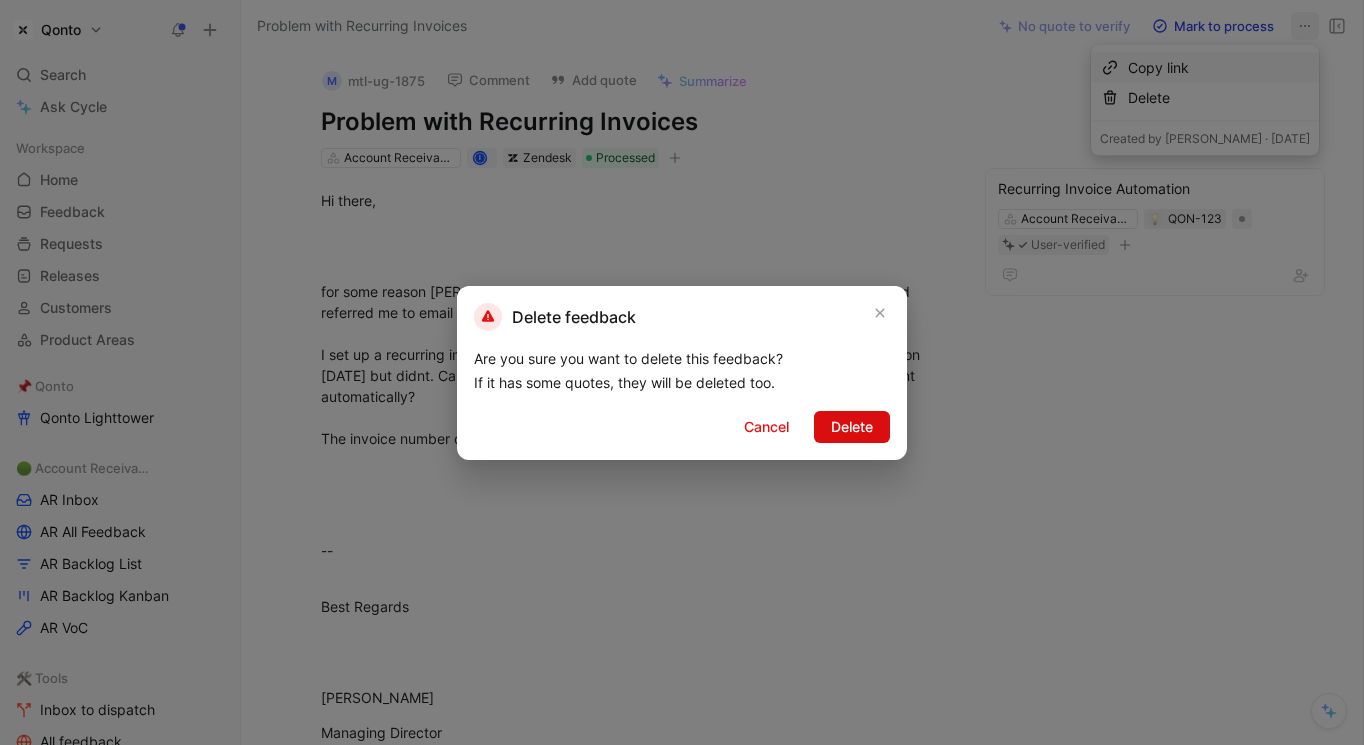 click on "Delete" at bounding box center [852, 427] 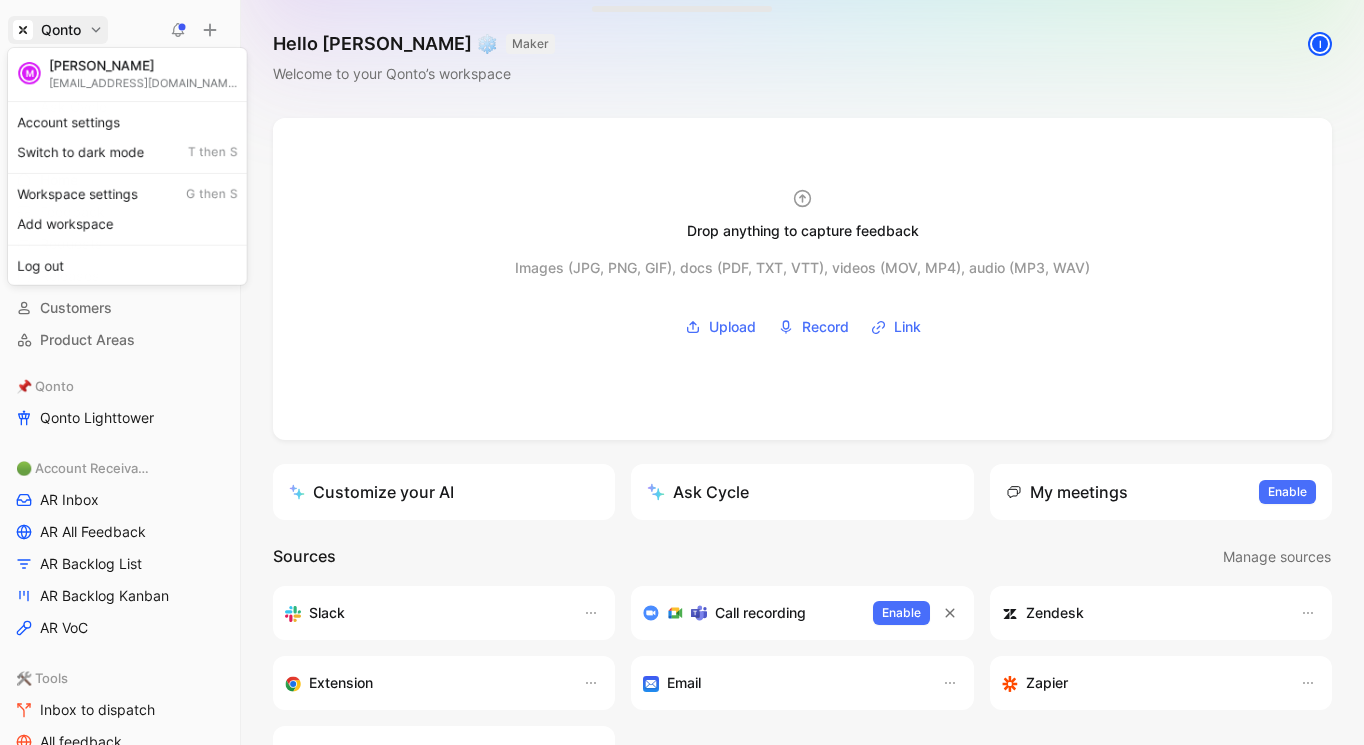 click on "Qonto Search ⌘ K Ask Cycle Workspace Home G then H Feedback G then F Requests G then R Releases G then L Customers Product Areas 📌 Qonto Qonto Lighttower 🟢 Account Receivable AR Inbox AR All Feedback AR Backlog List AR Backlog Kanban AR VoC 🛠️ Tools Inbox to dispatch All feedback
To pick up a draggable item, press the space bar.
While dragging, use the arrow keys to move the item.
Press space again to drop the item in its new position, or press escape to cancel.
Help center Invite member Hello Mario ❄️ MAKER Welcome to your Qonto’s workspace i Drop anything to capture feedback Images (JPG, PNG, GIF), docs (PDF, TXT, VTT), videos (MOV, MP4), audio (MP3, WAV) Upload Record Link Customize your AI Ask Cycle My meetings Enable to view your meetings Enable Sources Manage sources Slack Call recording Enable Zendesk Extension Email Zapier Cycle API What’s new in Cycle Introducing Drop island Learn more Your feedback on Autopilot Learn more Learn more Learn more M" at bounding box center (682, 372) 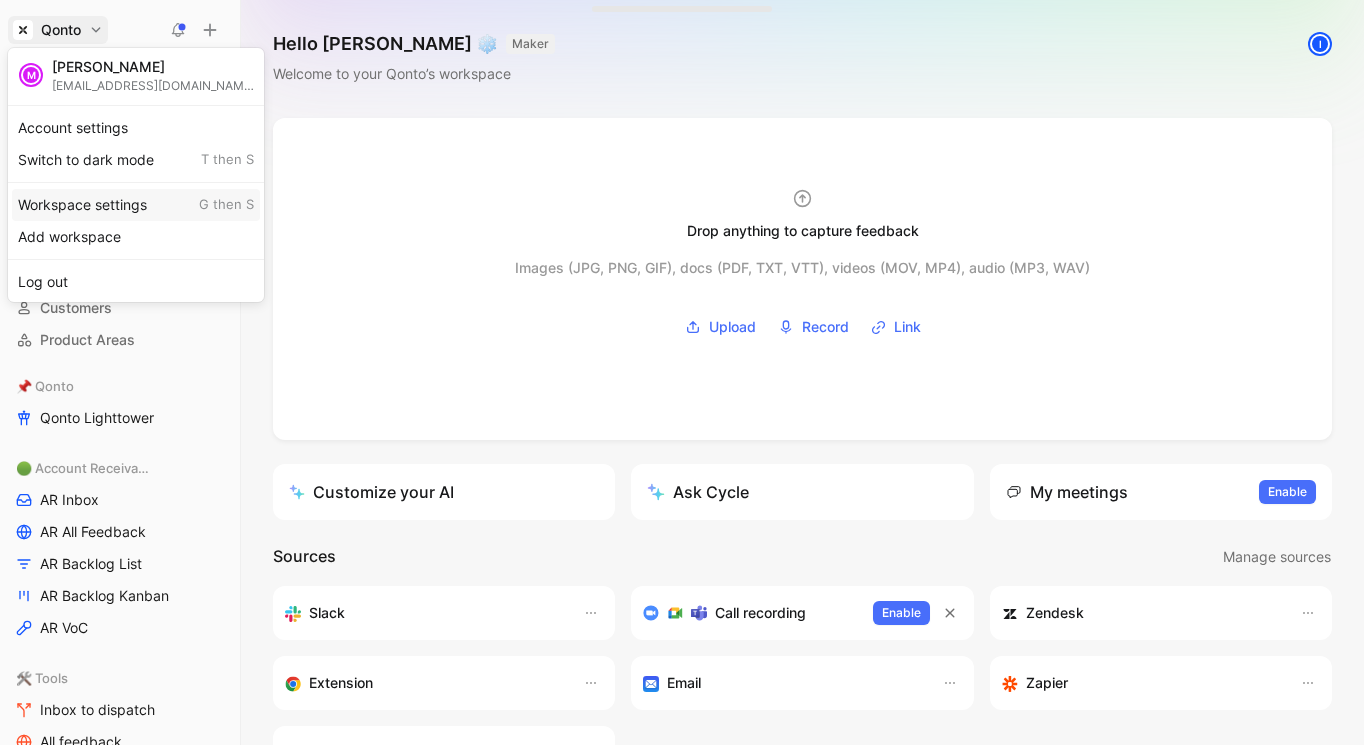 click on "Workspace settings G then S" at bounding box center [136, 205] 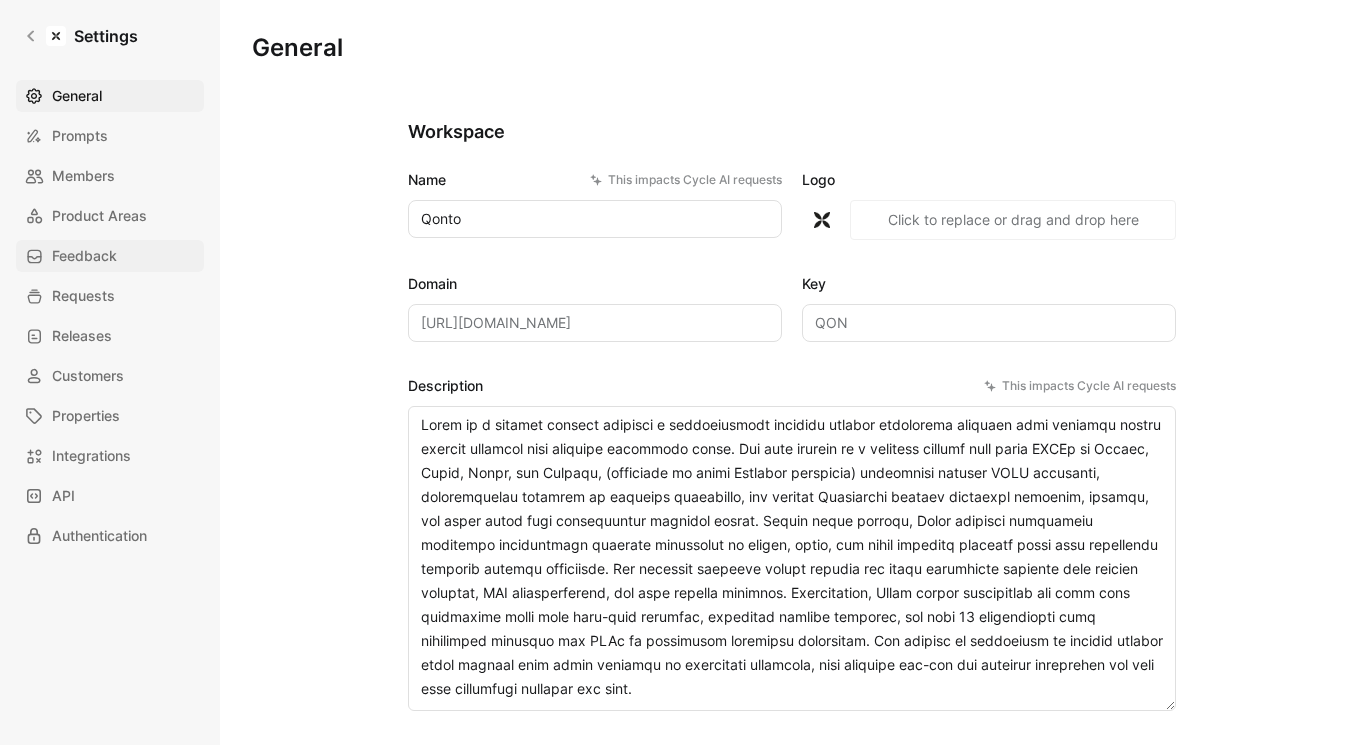 click on "Feedback" at bounding box center [84, 256] 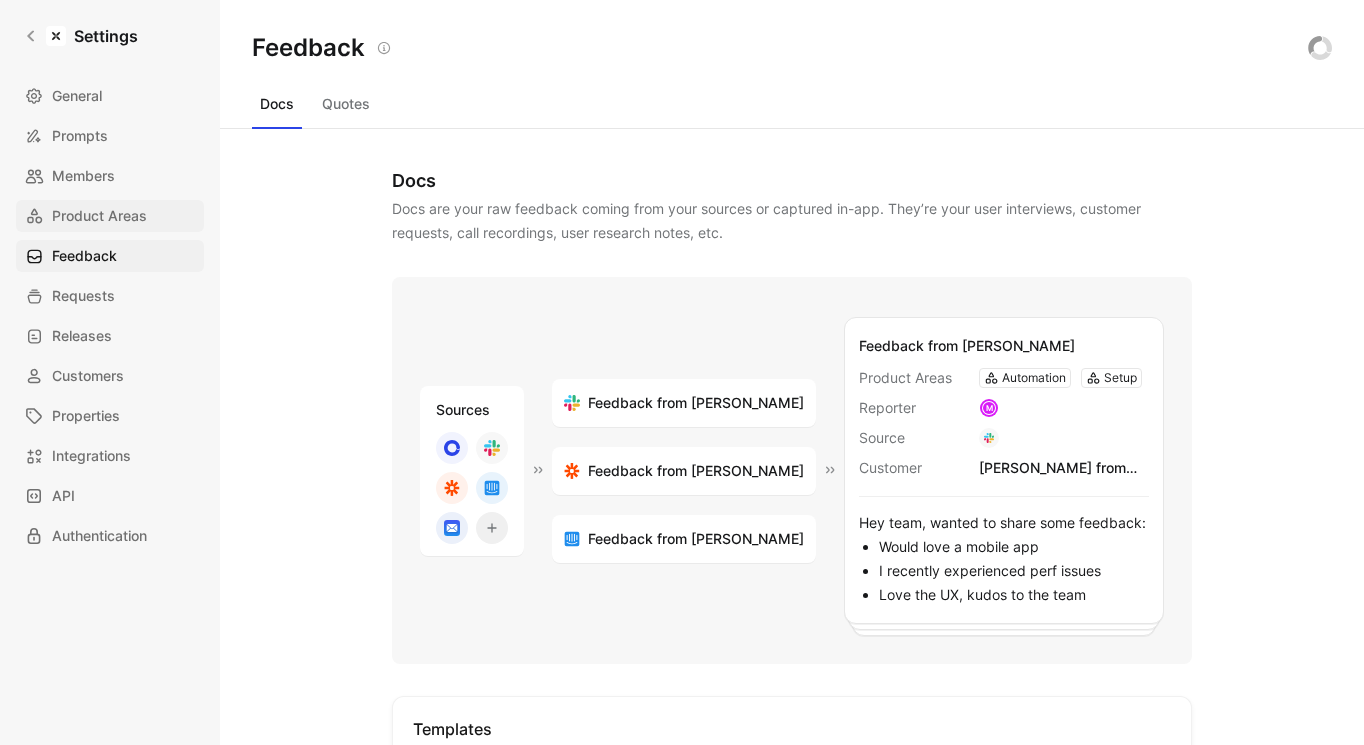 click on "Product Areas" at bounding box center [99, 216] 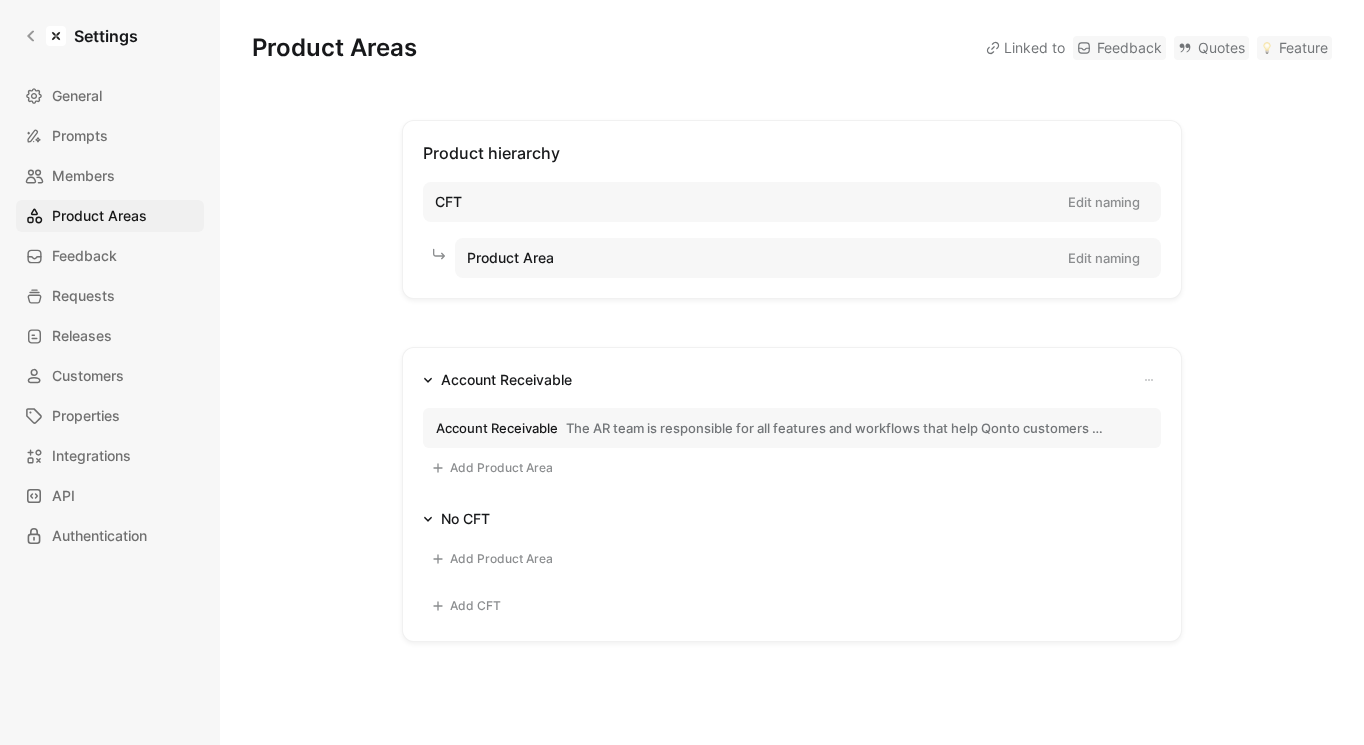 scroll, scrollTop: 40, scrollLeft: 0, axis: vertical 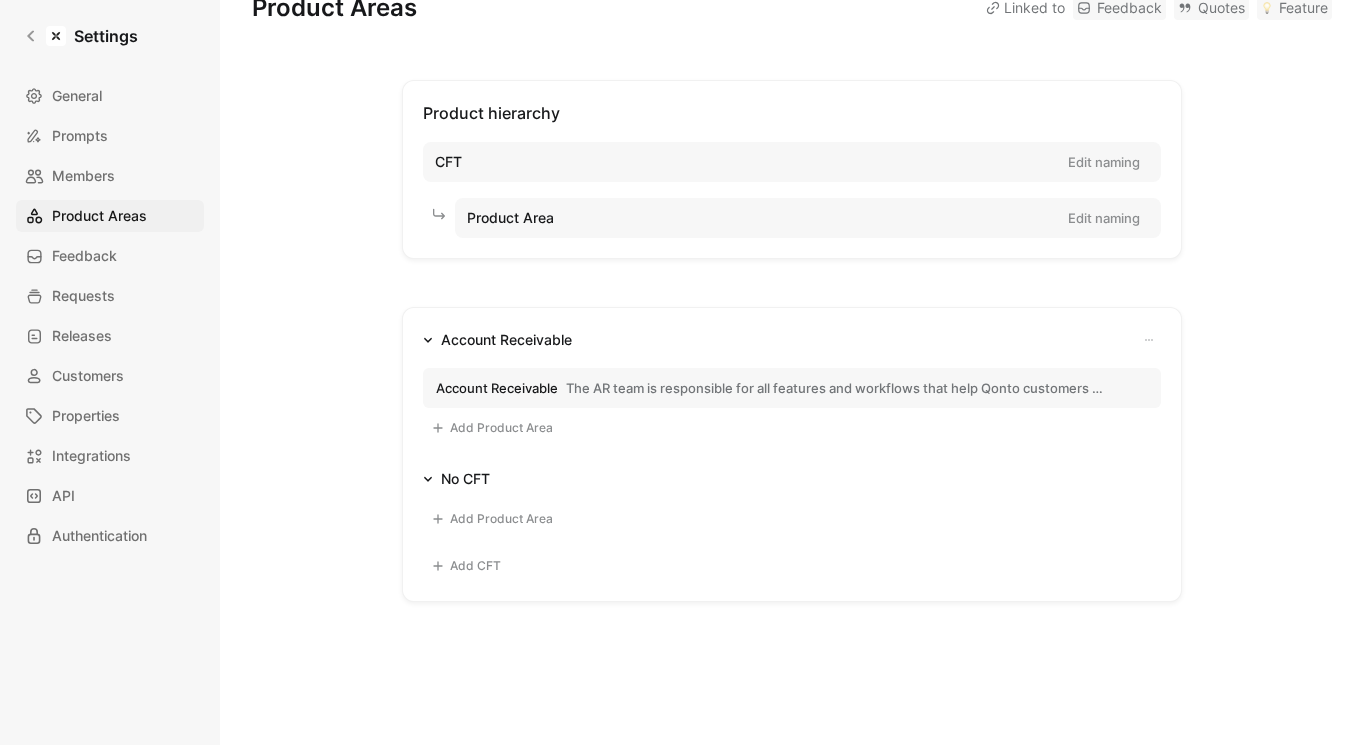 click on "The AR team is responsible for all features and workflows that help Qonto customers request, send, track, and manage payments from their own clients. This includes invoice creation, reminders, payment tracking, end-client experience when receiving and paying invoices.
Insights relevant to AR may include:
- Generate recurring invoices
- Apply advanced customization to documents
- Send documents via email or secure link
- Electronically sign quotes
- Manage a customer database (businesses & individuals)
- Manage a product & service catalog
- Track the status of each invoice (sent, paid, etc.)
- Set up manual or automatic payment reminders
- Import client invoices (PDF format)
- Export invoices (PDF format)
- Integrate with third-party software
- Securely archive all issued documents" at bounding box center [835, 388] 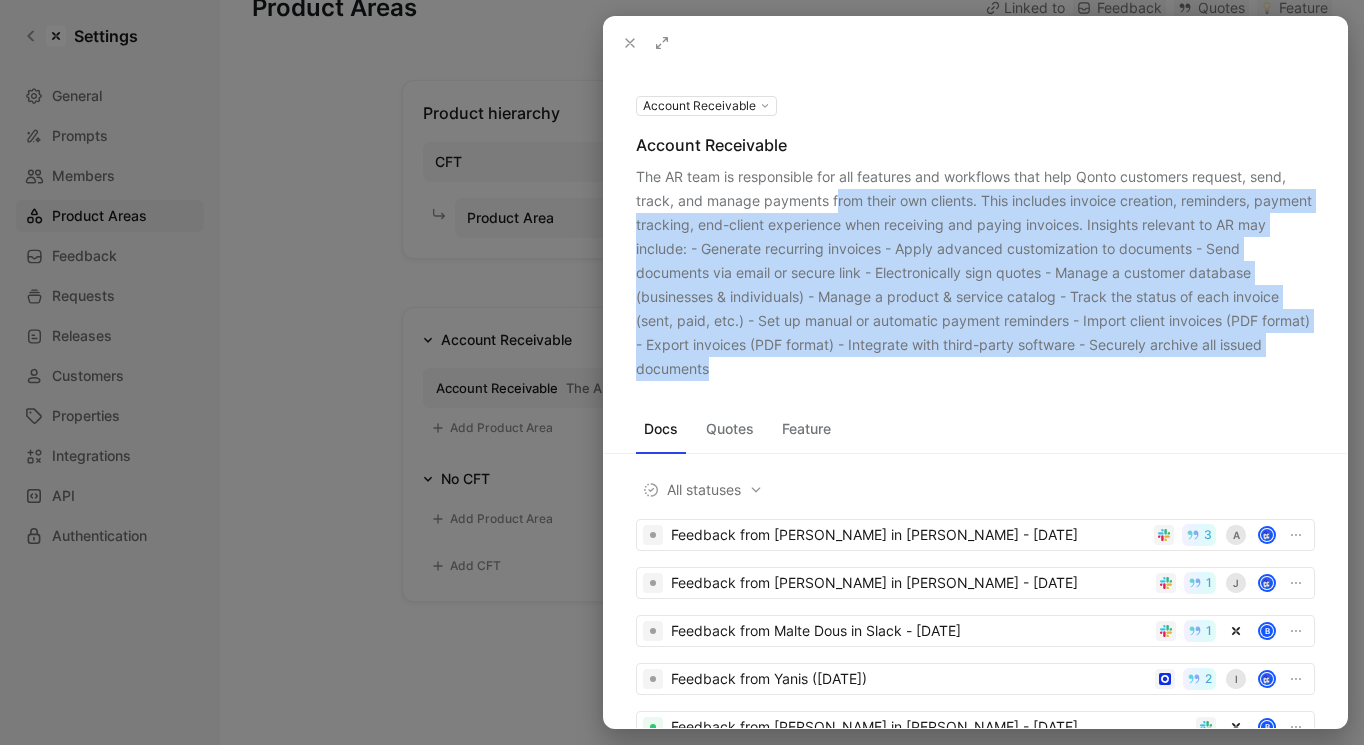 drag, startPoint x: 834, startPoint y: 212, endPoint x: 834, endPoint y: 366, distance: 154 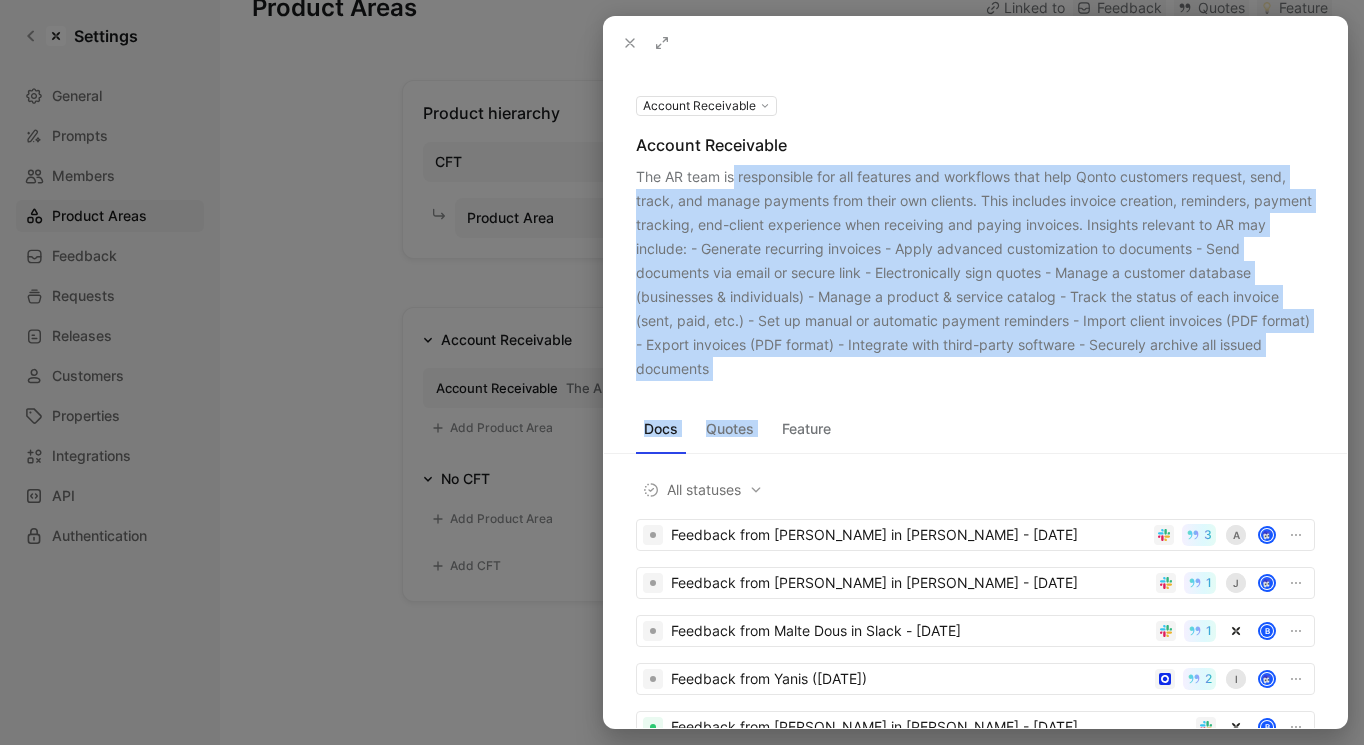 drag, startPoint x: 733, startPoint y: 179, endPoint x: 788, endPoint y: 384, distance: 212.24985 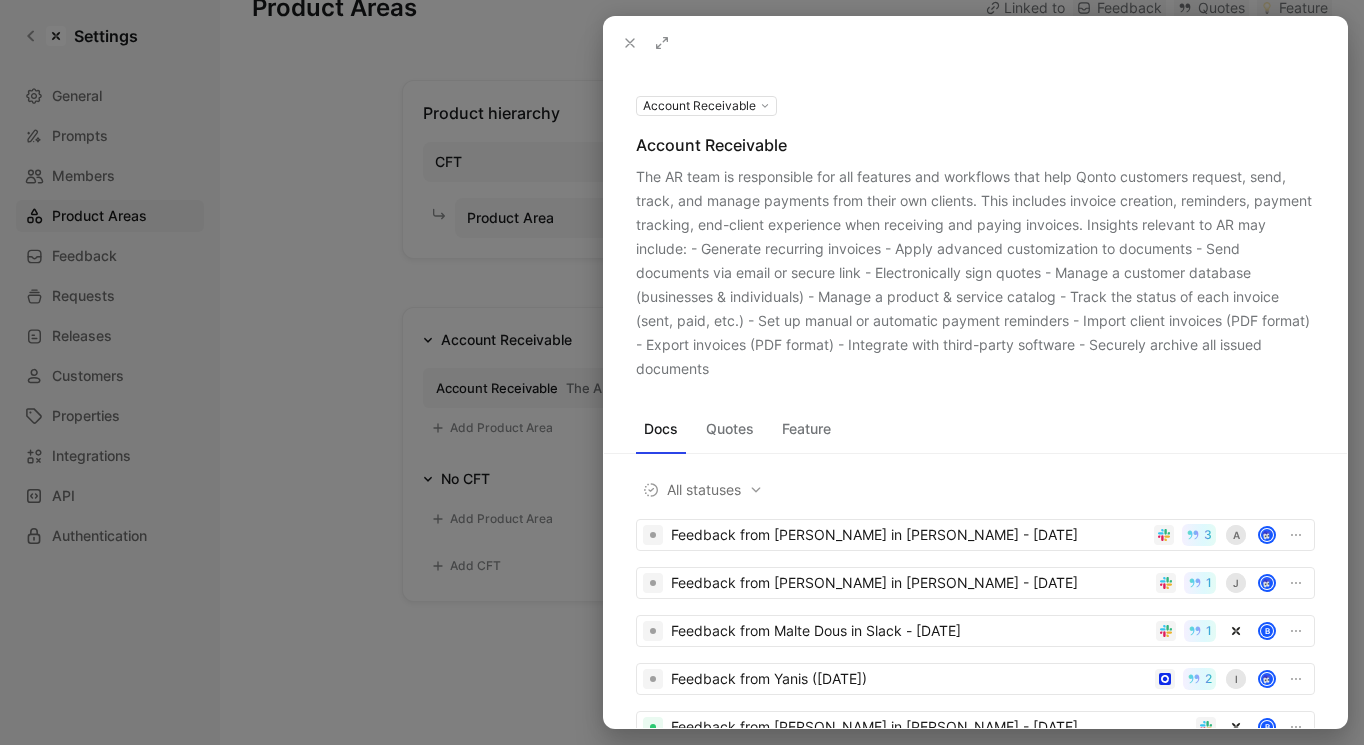 click at bounding box center [630, 43] 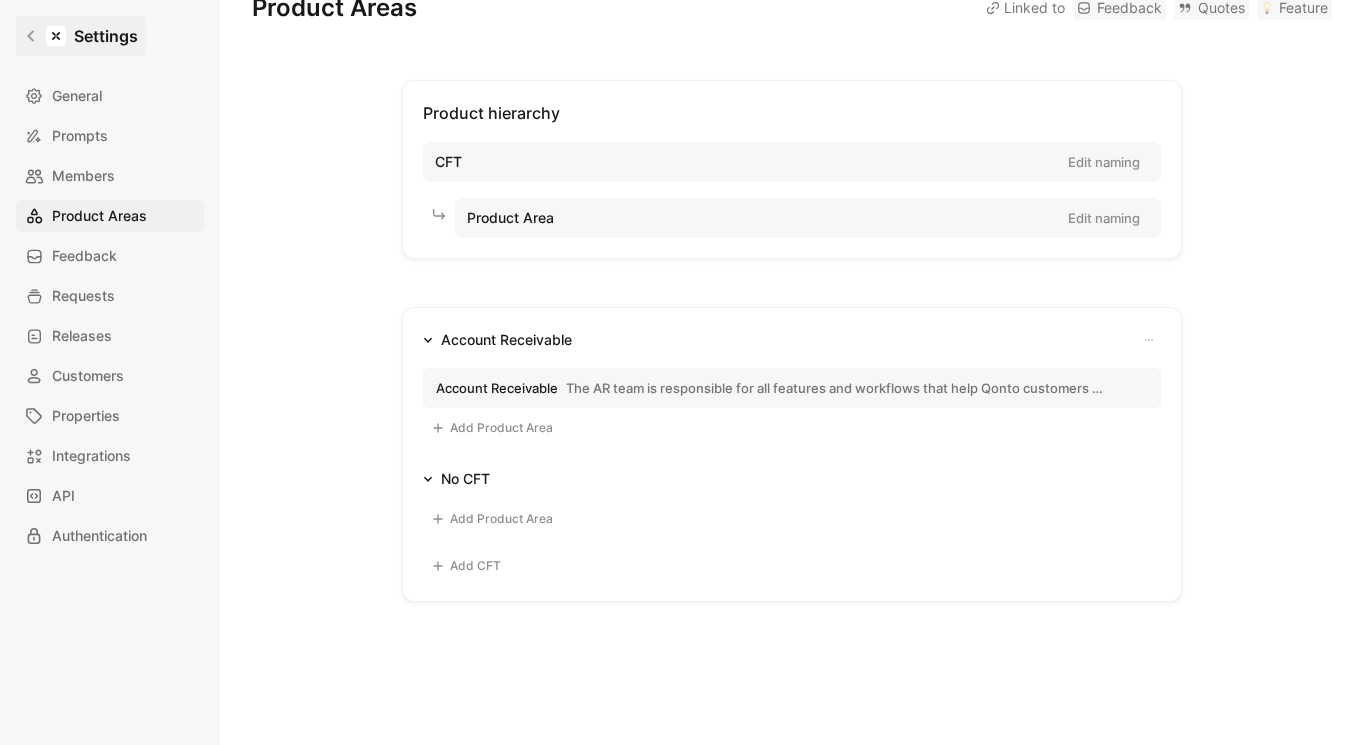 click on "Settings" at bounding box center (81, 36) 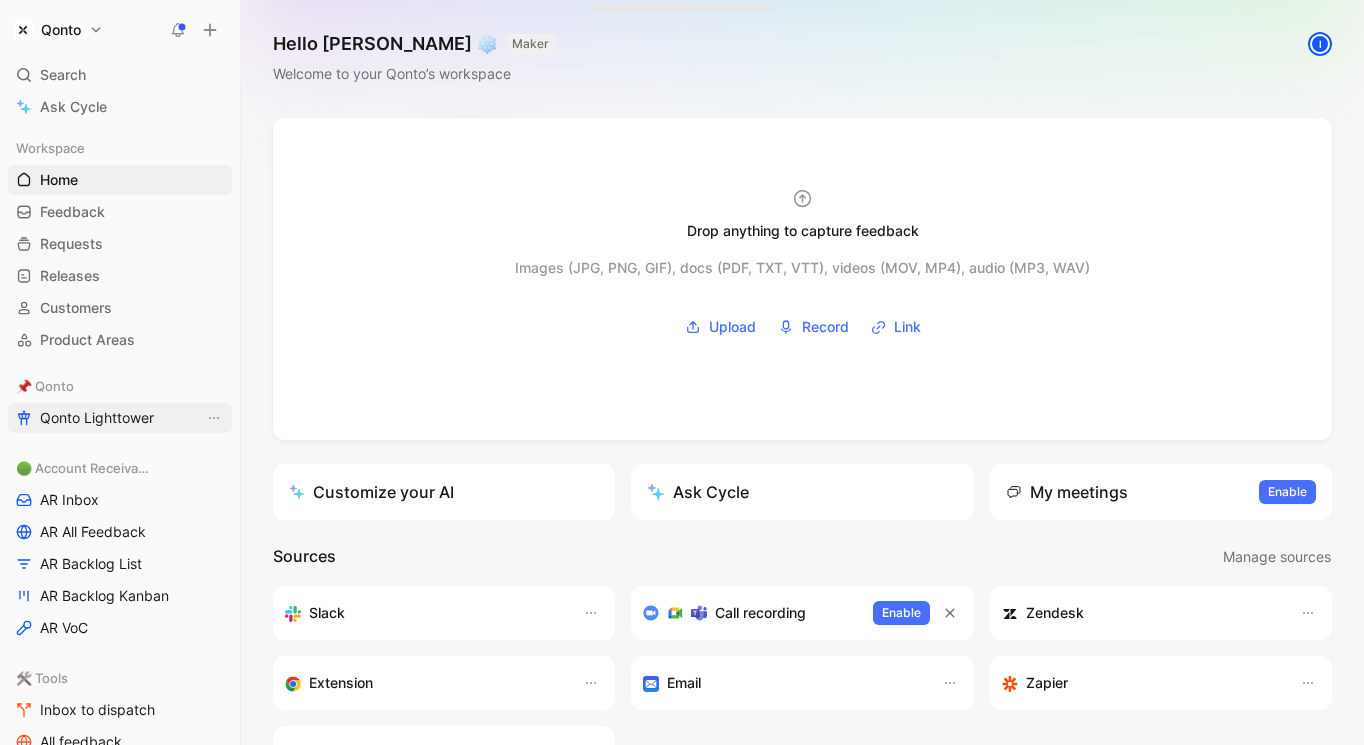 click on "Qonto Lighttower" at bounding box center [97, 418] 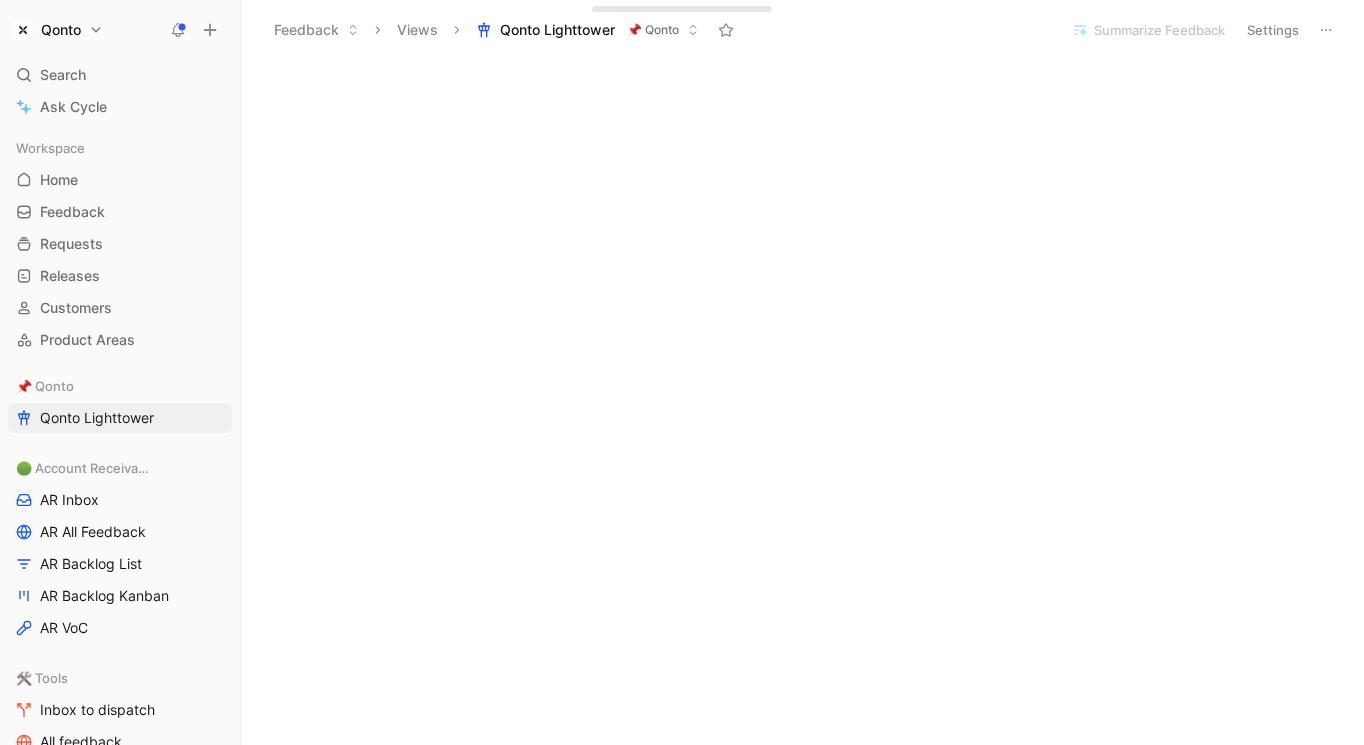 scroll, scrollTop: 10, scrollLeft: 0, axis: vertical 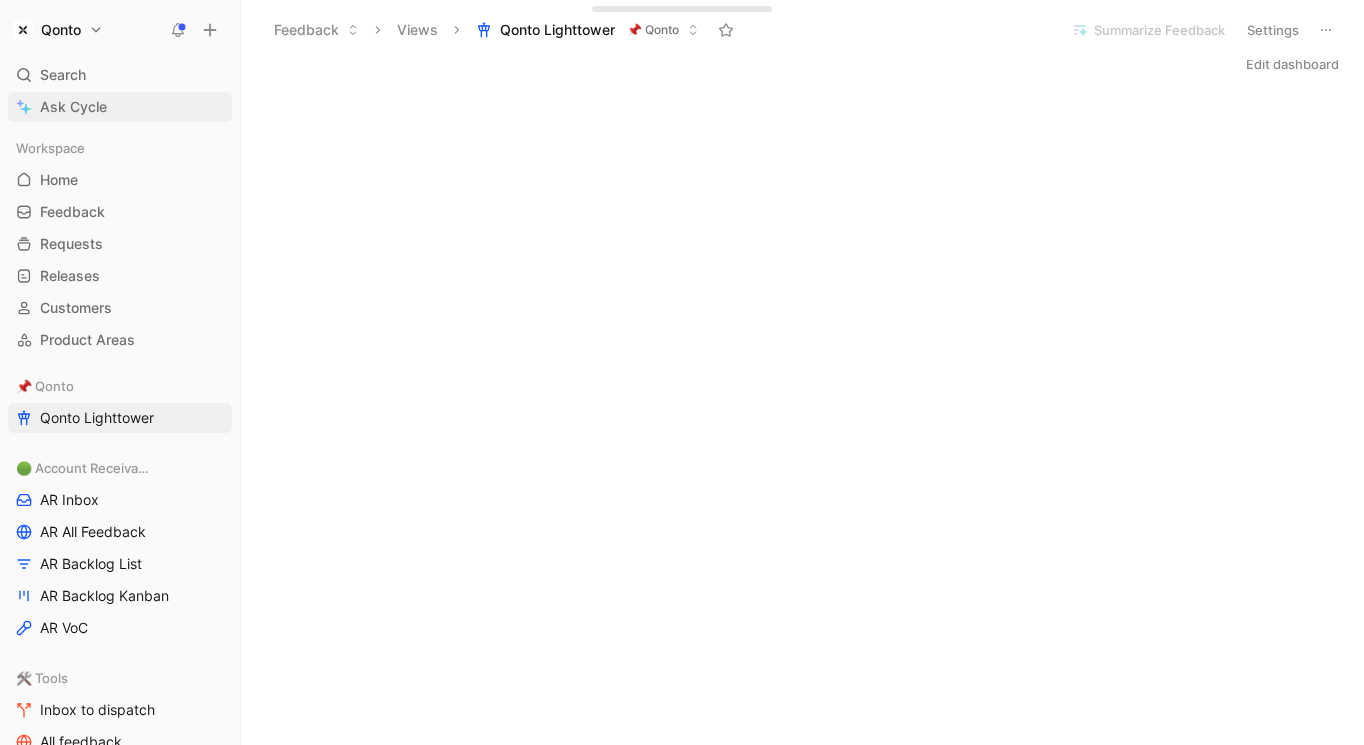 click on "Ask Cycle" at bounding box center (120, 107) 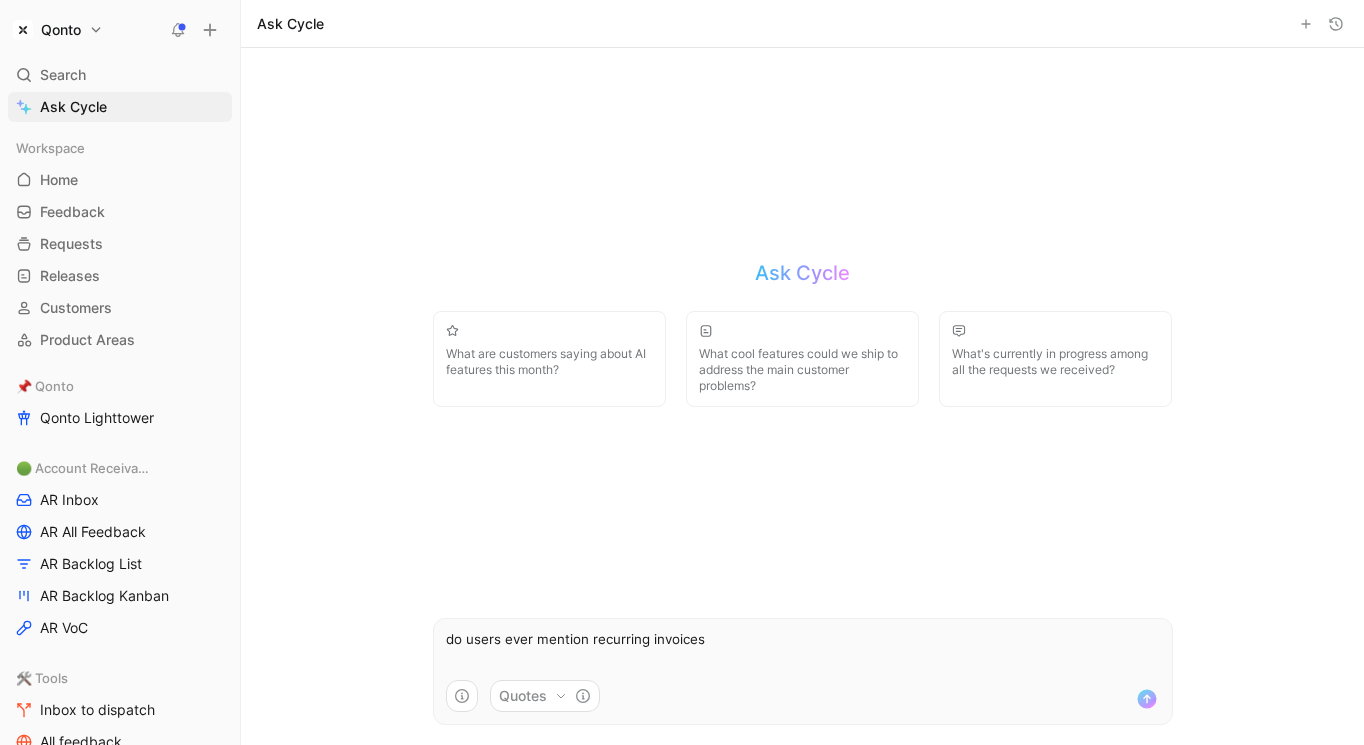 type on "do users ever mention recurring invoices?" 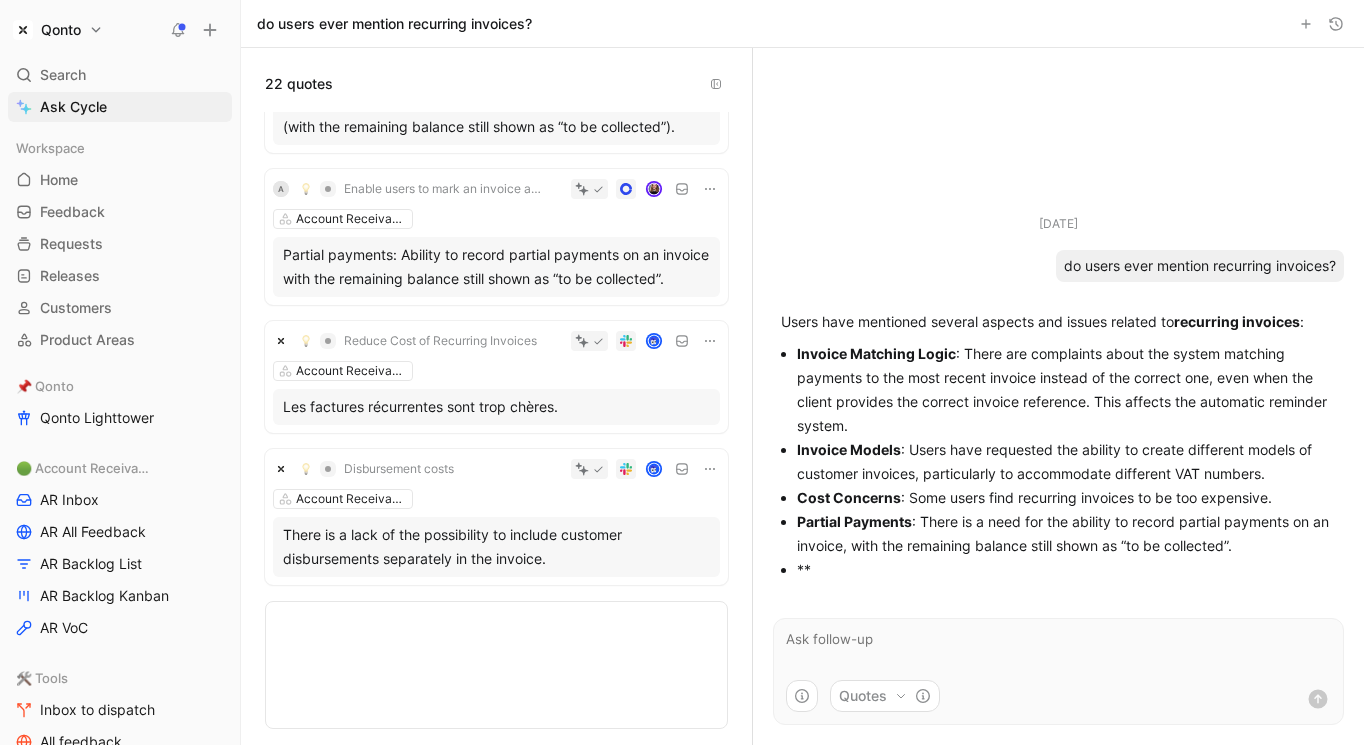 scroll, scrollTop: 0, scrollLeft: 0, axis: both 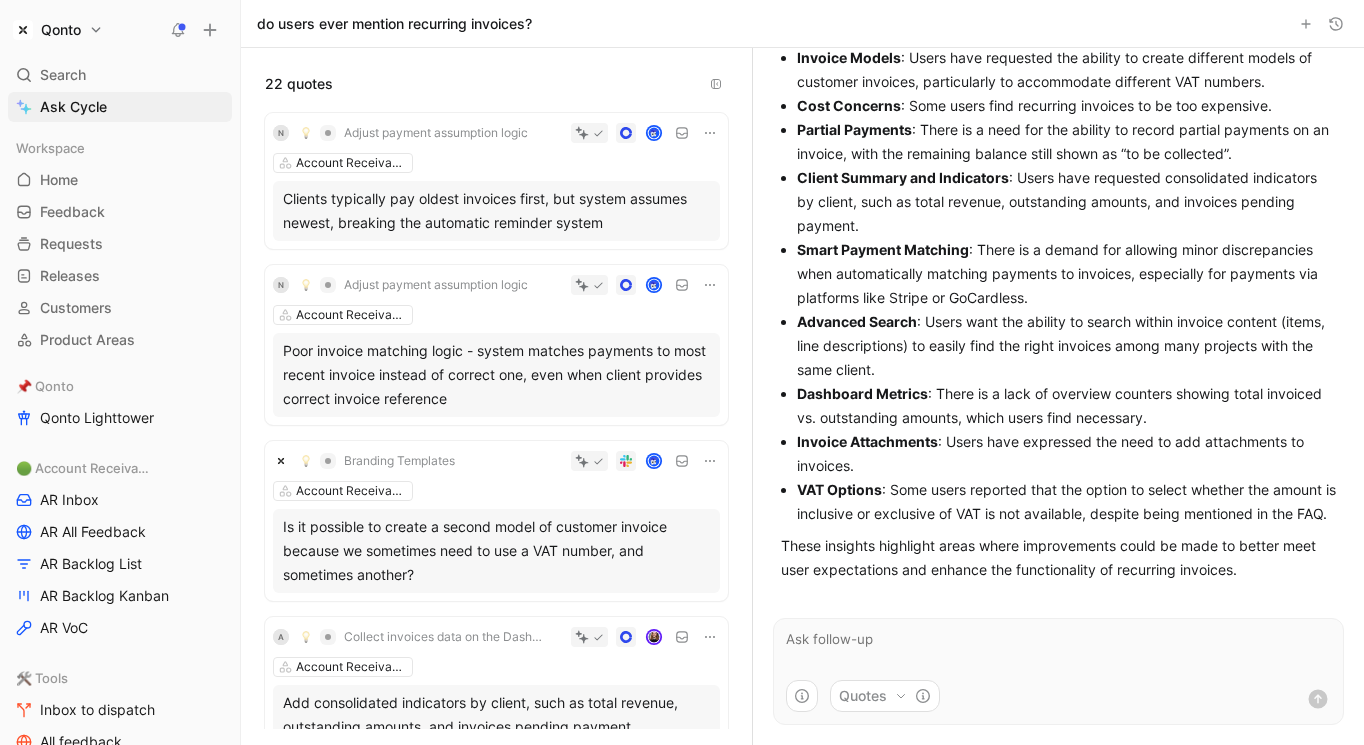 click on "Quotes" at bounding box center (885, 696) 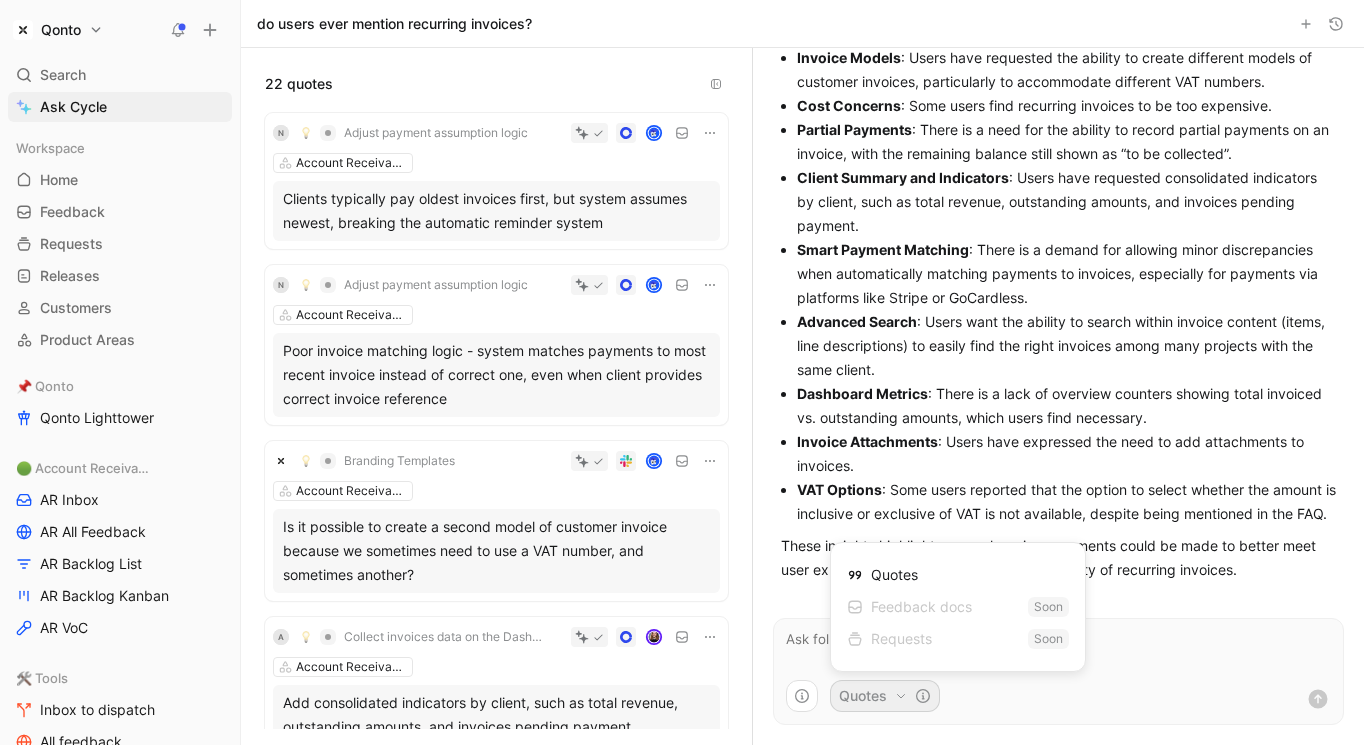 drag, startPoint x: 891, startPoint y: 639, endPoint x: 1075, endPoint y: 639, distance: 184 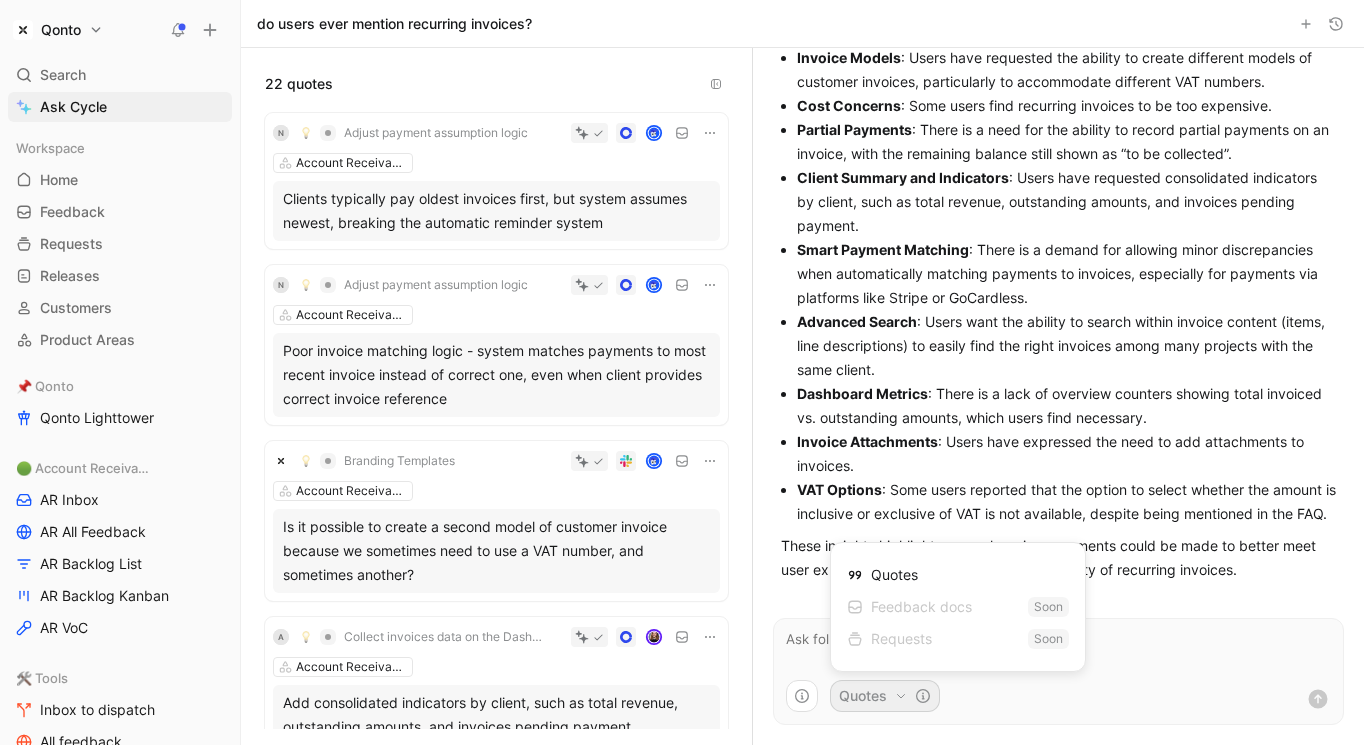 click on "Requests Soon" at bounding box center [958, 639] 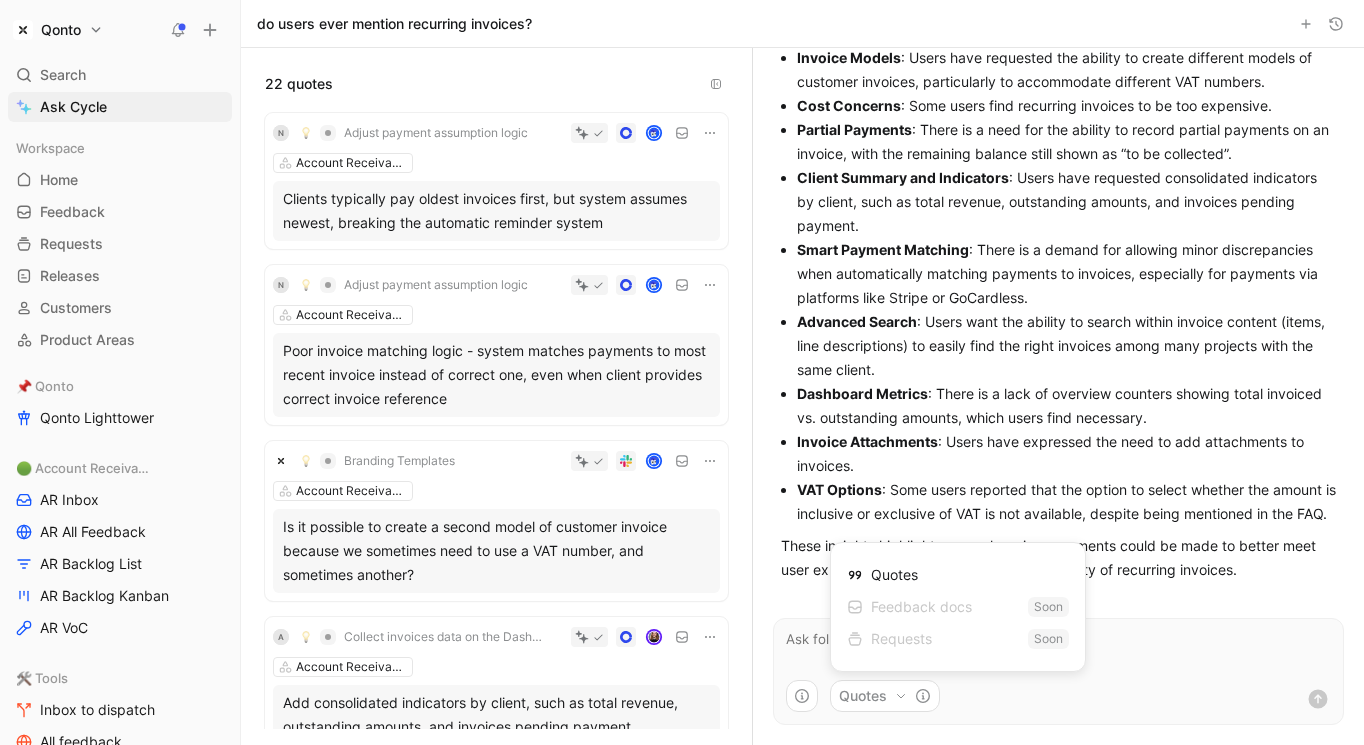 click on "Qonto Search ⌘ K Ask Cycle Workspace Home G then H Feedback G then F Requests G then R Releases G then L Customers Product Areas 📌 Qonto Qonto Lighttower 🟢 Account Receivable AR Inbox AR All Feedback AR Backlog List AR Backlog Kanban AR VoC 🛠️ Tools Inbox to dispatch All feedback
To pick up a draggable item, press the space bar.
While dragging, use the arrow keys to move the item.
Press space again to drop the item in its new position, or press escape to cancel.
Help center Invite member do users ever mention recurring invoices? 22   quotes N Adjust payment assumption logic Account Receivable Clients typically pay oldest invoices first, but system assumes newest, breaking the automatic reminder system N Adjust payment assumption logic Account Receivable Poor invoice matching logic - system matches payments to most recent invoice instead of correct one, even when client provides correct invoice reference Branding Templates Account Receivable A Account Receivable A :" at bounding box center [682, 372] 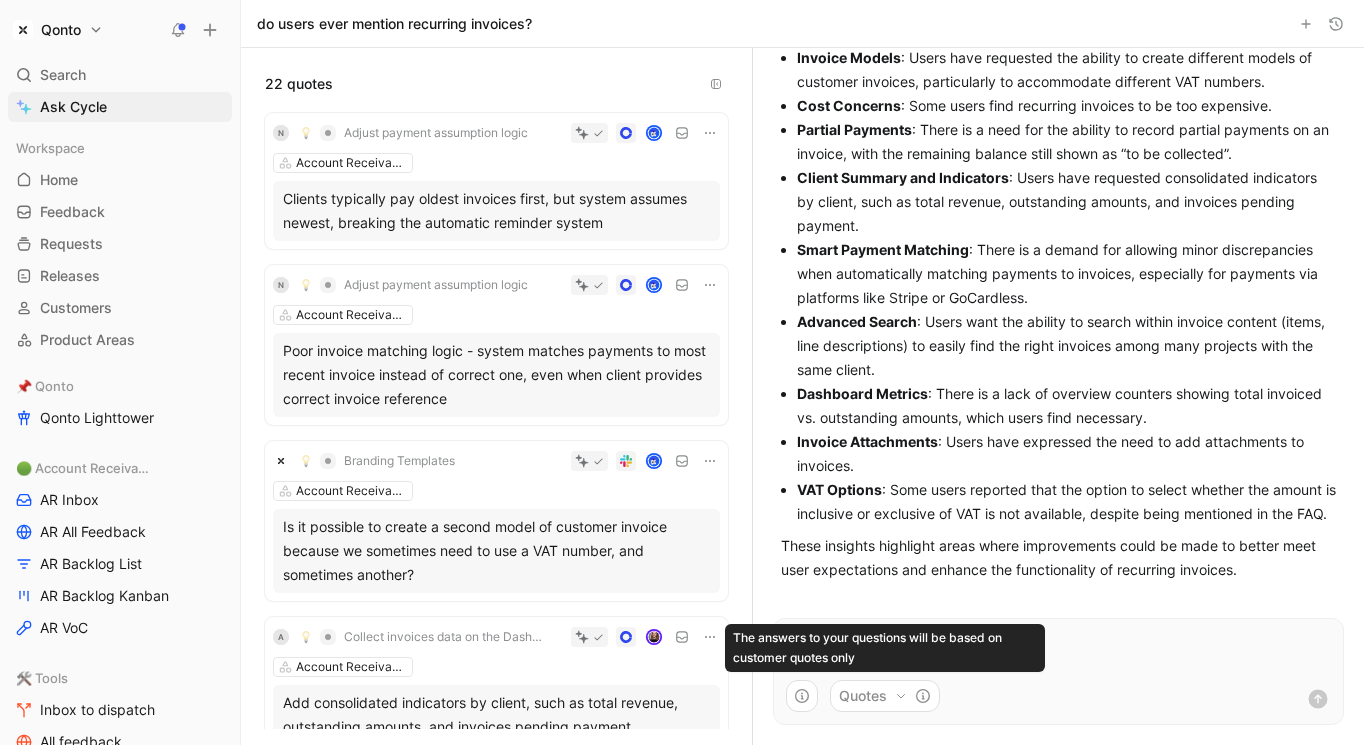 type 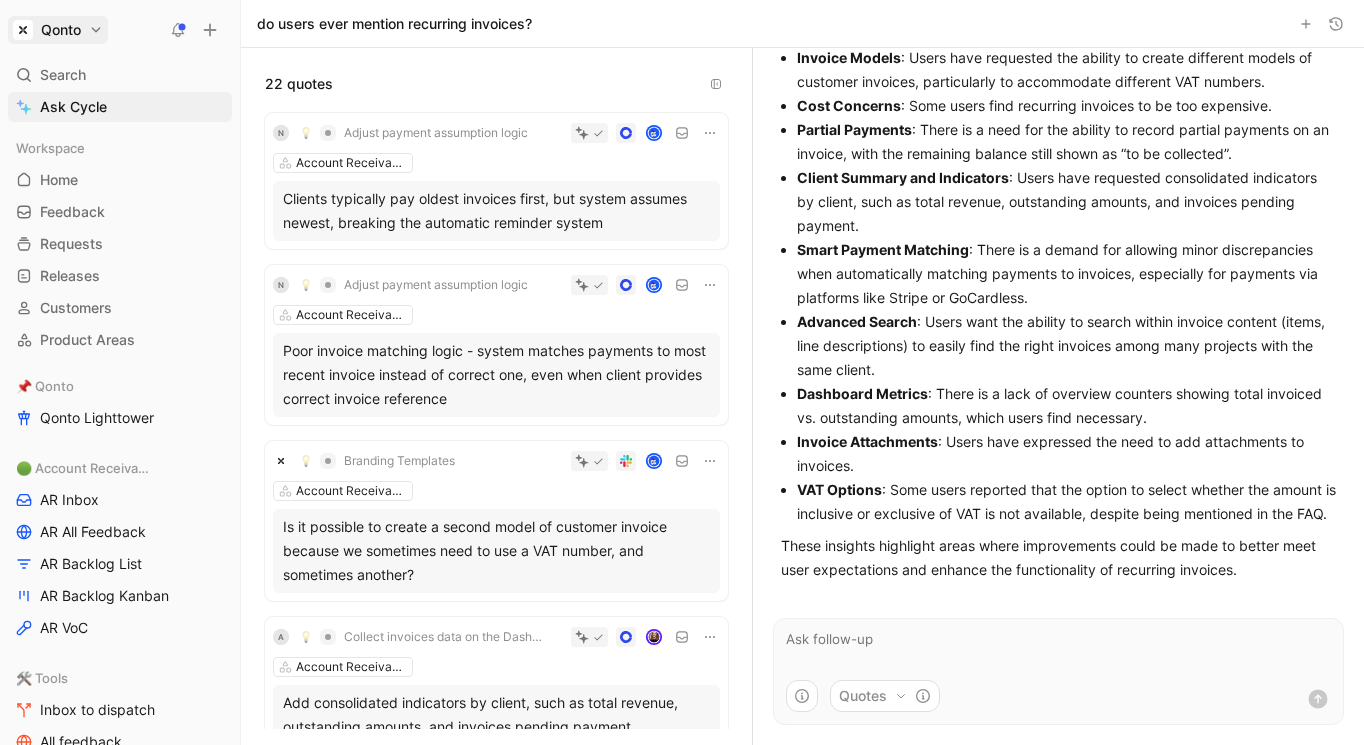 click on "Qonto Search ⌘ K Ask Cycle Workspace Home G then H Feedback G then F Requests G then R Releases G then L Customers Product Areas 📌 Qonto Qonto Lighttower 🟢 Account Receivable AR Inbox AR All Feedback AR Backlog List AR Backlog Kanban AR VoC 🛠️ Tools Inbox to dispatch All feedback
To pick up a draggable item, press the space bar.
While dragging, use the arrow keys to move the item.
Press space again to drop the item in its new position, or press escape to cancel.
Help center Invite member do users ever mention recurring invoices? 22   quotes N Adjust payment assumption logic Account Receivable Clients typically pay oldest invoices first, but system assumes newest, breaking the automatic reminder system N Adjust payment assumption logic Account Receivable Poor invoice matching logic - system matches payments to most recent invoice instead of correct one, even when client provides correct invoice reference Branding Templates Account Receivable A Account Receivable A :" at bounding box center [682, 372] 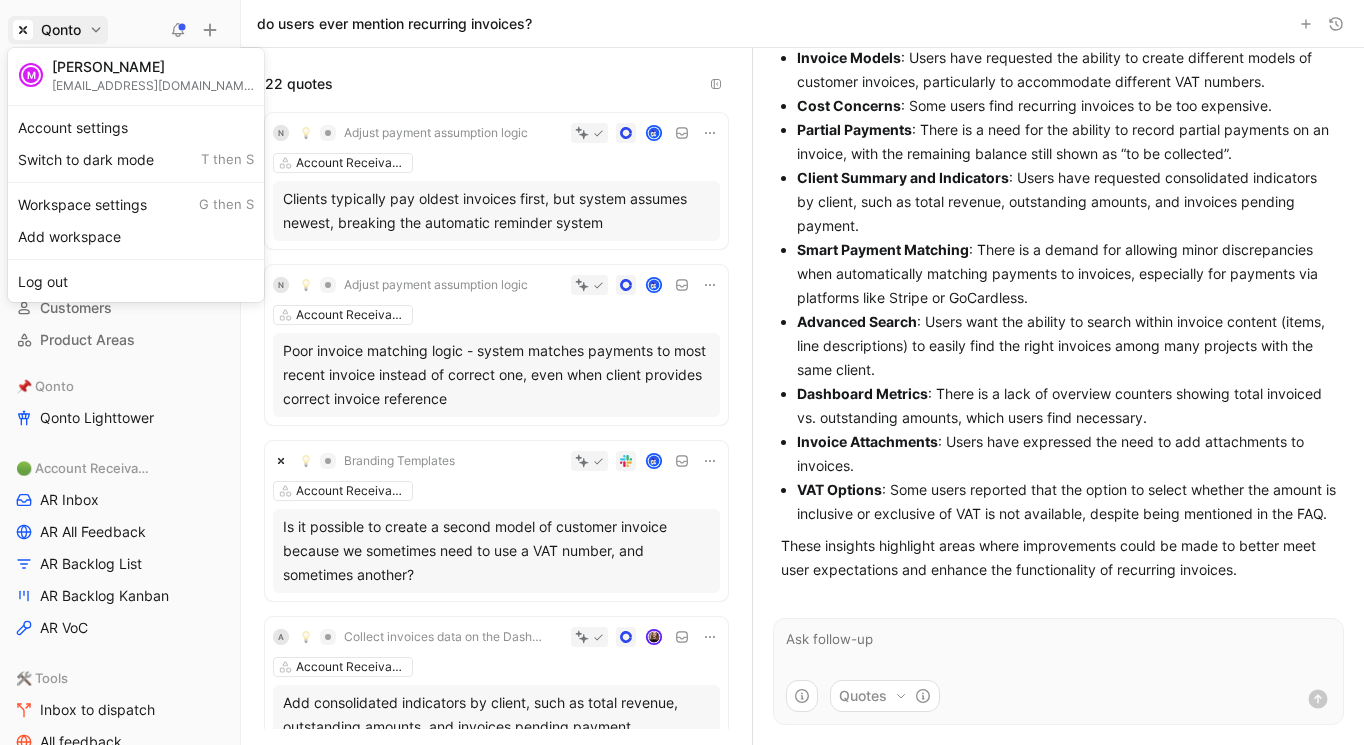 click on "Qonto Search ⌘ K Ask Cycle Workspace Home G then H Feedback G then F Requests G then R Releases G then L Customers Product Areas 📌 Qonto Qonto Lighttower 🟢 Account Receivable AR Inbox AR All Feedback AR Backlog List AR Backlog Kanban AR VoC 🛠️ Tools Inbox to dispatch All feedback
To pick up a draggable item, press the space bar.
While dragging, use the arrow keys to move the item.
Press space again to drop the item in its new position, or press escape to cancel.
Help center Invite member do users ever mention recurring invoices? 22   quotes N Adjust payment assumption logic Account Receivable Clients typically pay oldest invoices first, but system assumes newest, breaking the automatic reminder system N Adjust payment assumption logic Account Receivable Poor invoice matching logic - system matches payments to most recent invoice instead of correct one, even when client provides correct invoice reference Branding Templates Account Receivable A Account Receivable A :" at bounding box center (682, 372) 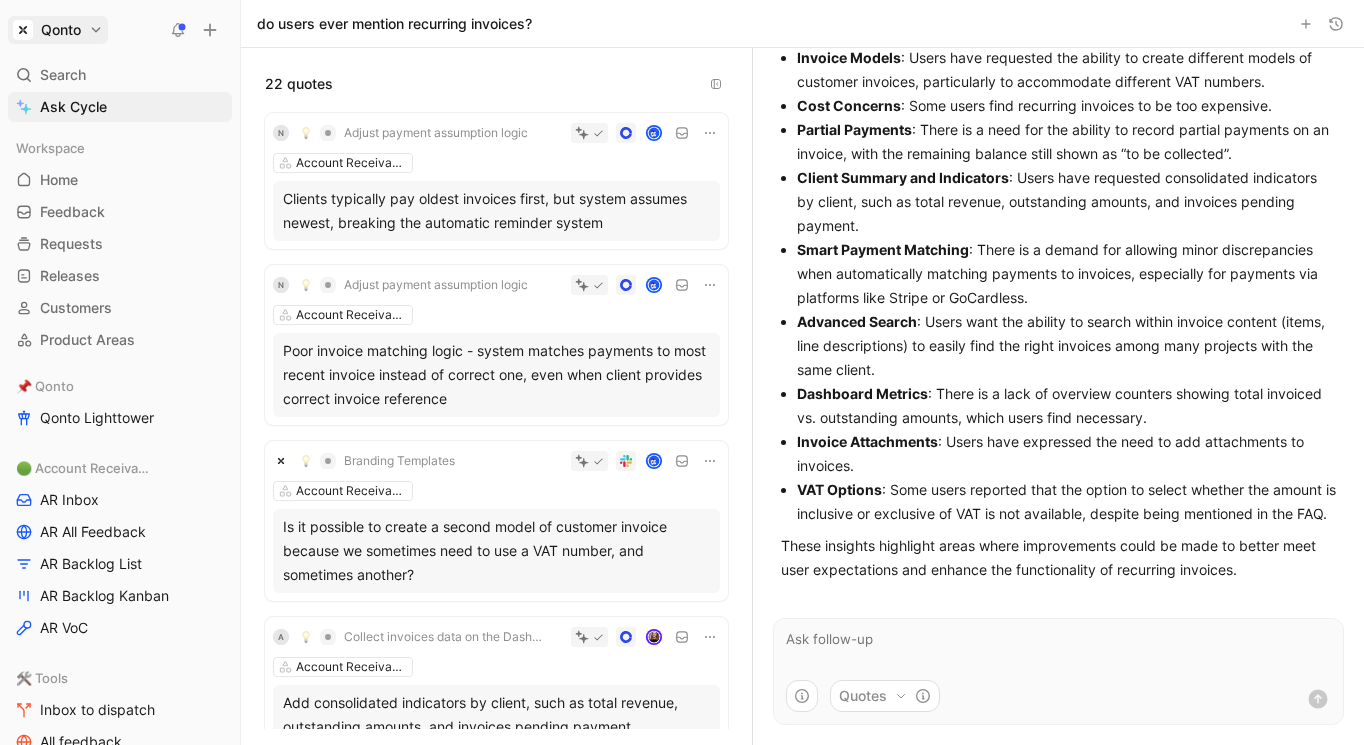 click on "Qonto Search ⌘ K Ask Cycle Workspace Home G then H Feedback G then F Requests G then R Releases G then L Customers Product Areas 📌 Qonto Qonto Lighttower 🟢 Account Receivable AR Inbox AR All Feedback AR Backlog List AR Backlog Kanban AR VoC 🛠️ Tools Inbox to dispatch All feedback
To pick up a draggable item, press the space bar.
While dragging, use the arrow keys to move the item.
Press space again to drop the item in its new position, or press escape to cancel.
Help center Invite member do users ever mention recurring invoices? 22   quotes N Adjust payment assumption logic Account Receivable Clients typically pay oldest invoices first, but system assumes newest, breaking the automatic reminder system N Adjust payment assumption logic Account Receivable Poor invoice matching logic - system matches payments to most recent invoice instead of correct one, even when client provides correct invoice reference Branding Templates Account Receivable A Account Receivable A :" at bounding box center [682, 372] 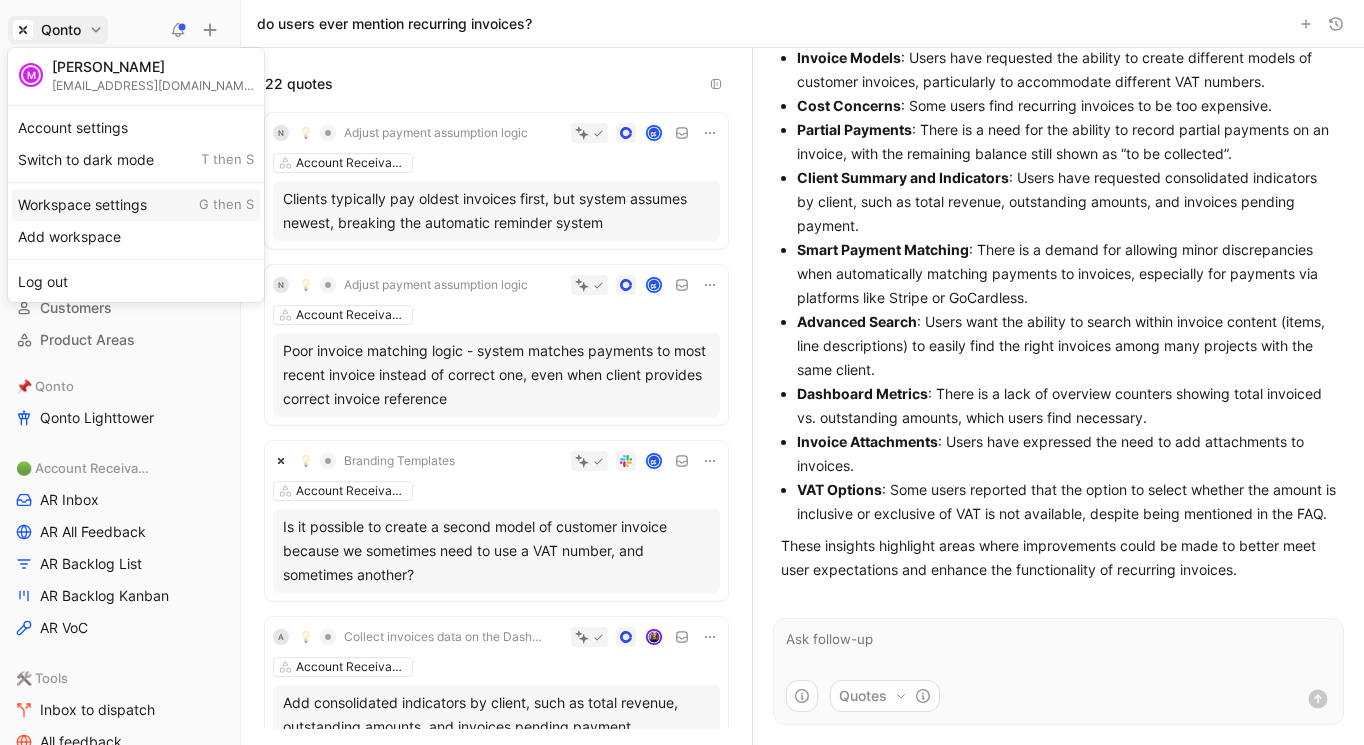click on "Workspace settings G then S" at bounding box center (136, 205) 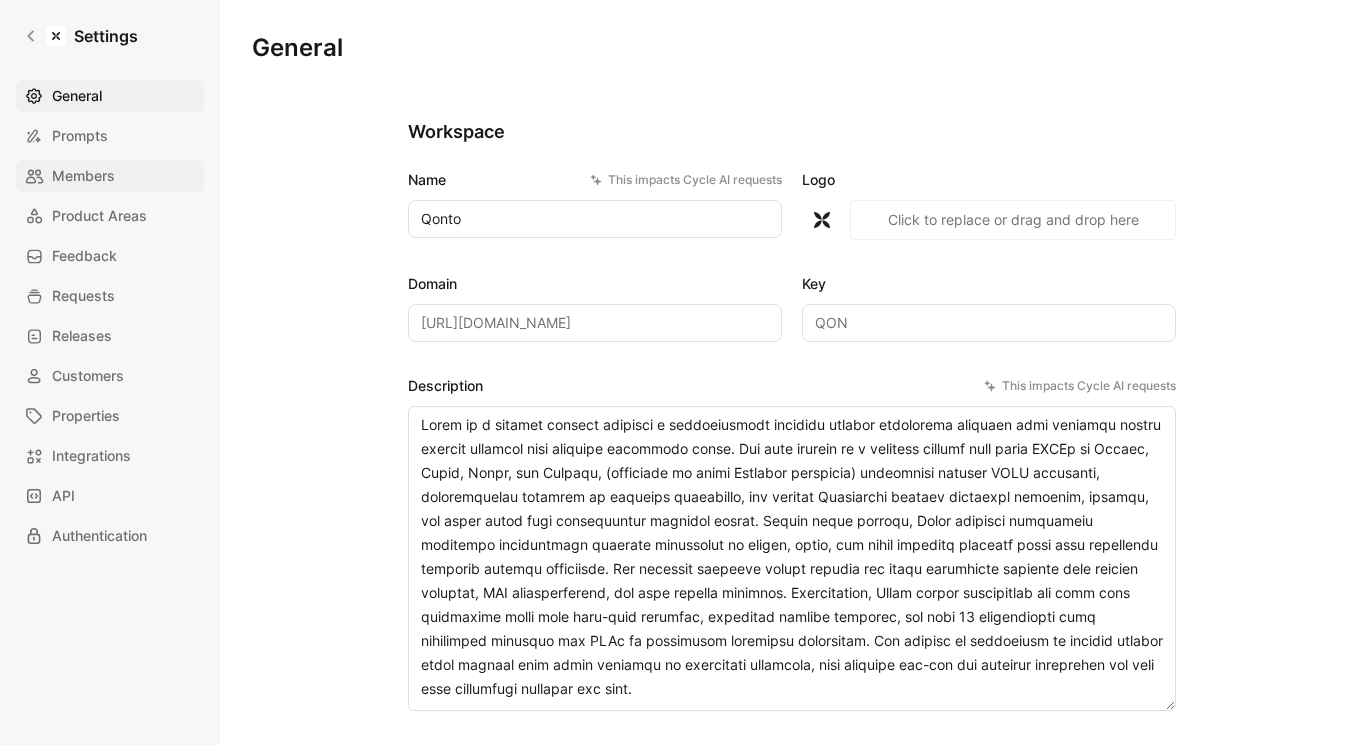 click on "Members" at bounding box center [83, 176] 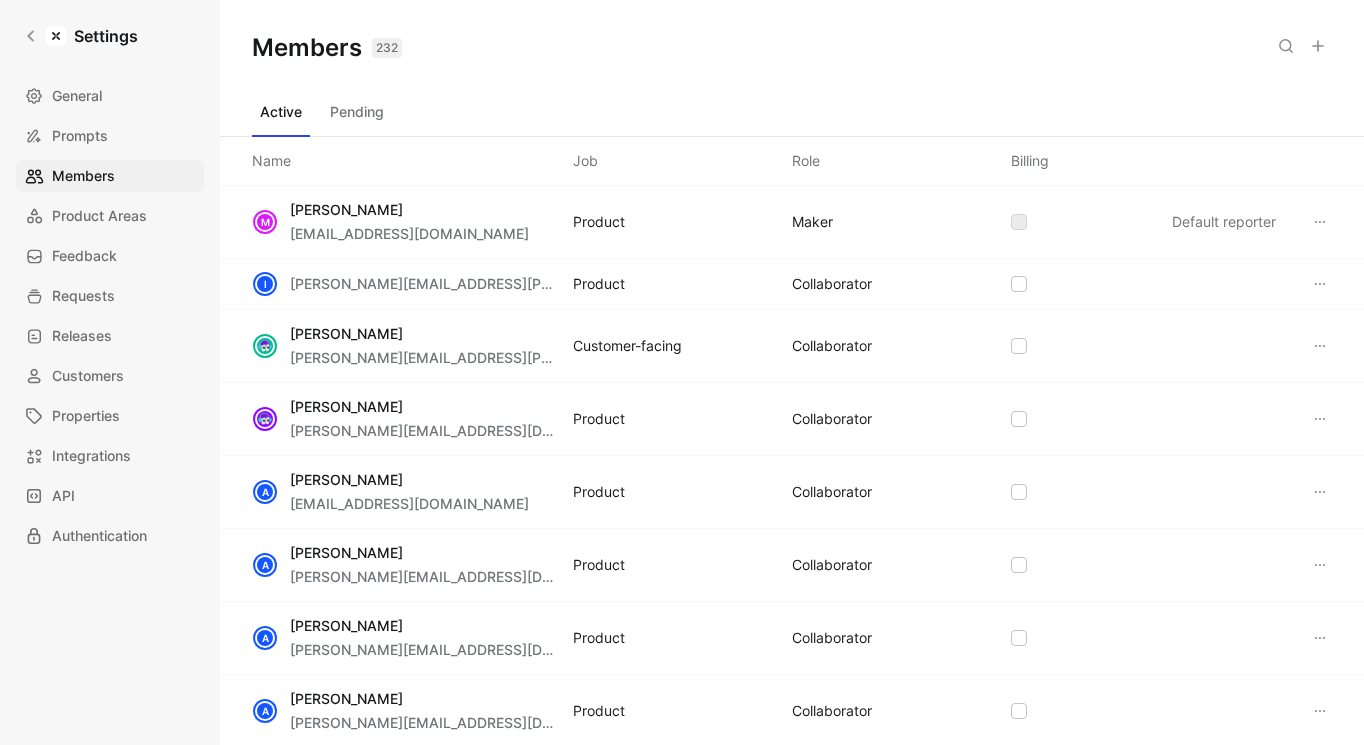 click 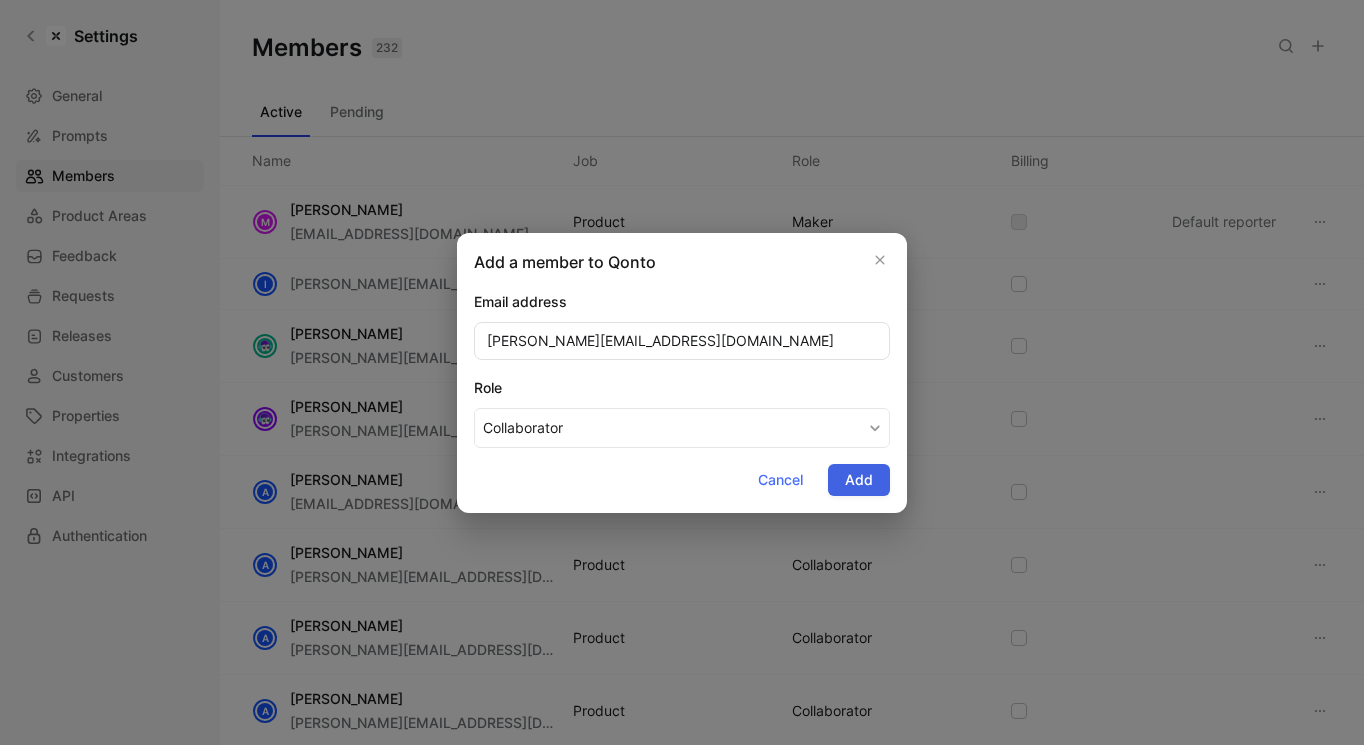 type on "[PERSON_NAME][EMAIL_ADDRESS][DOMAIN_NAME]" 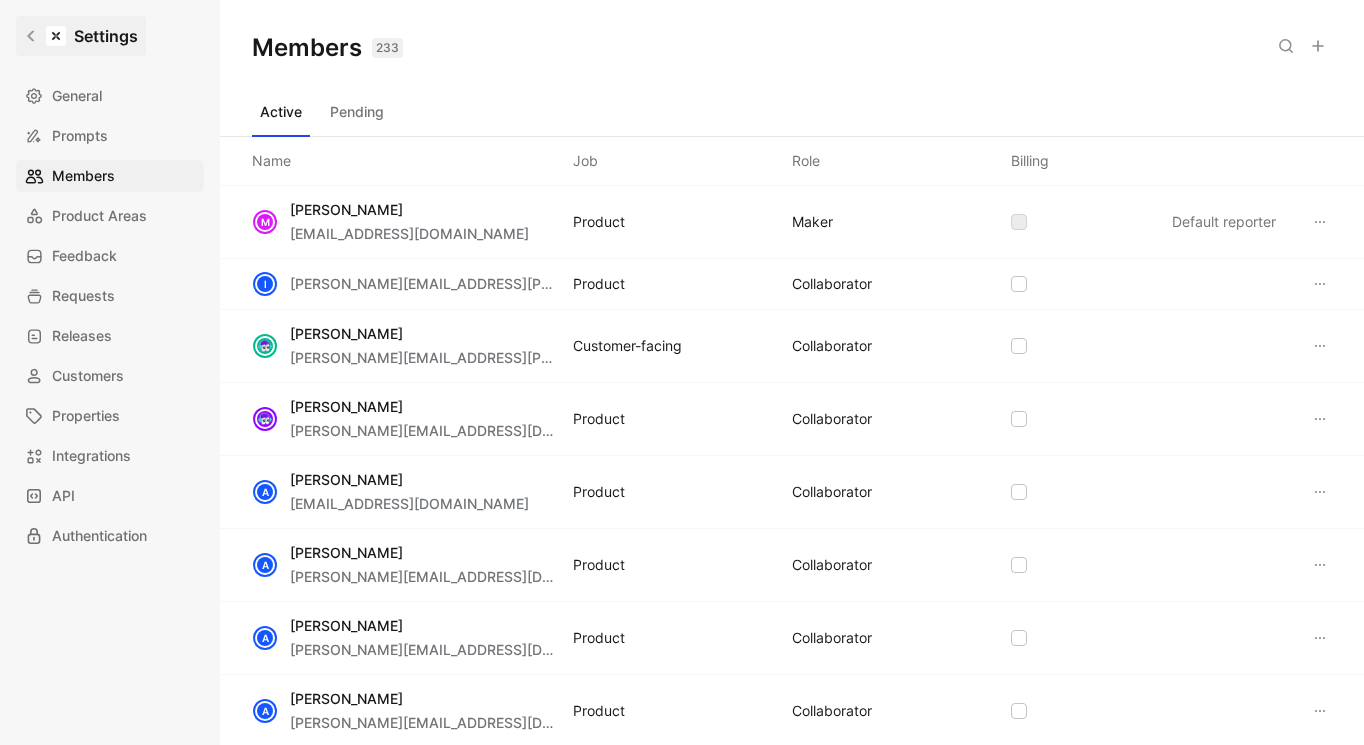 click on "Settings" at bounding box center [81, 36] 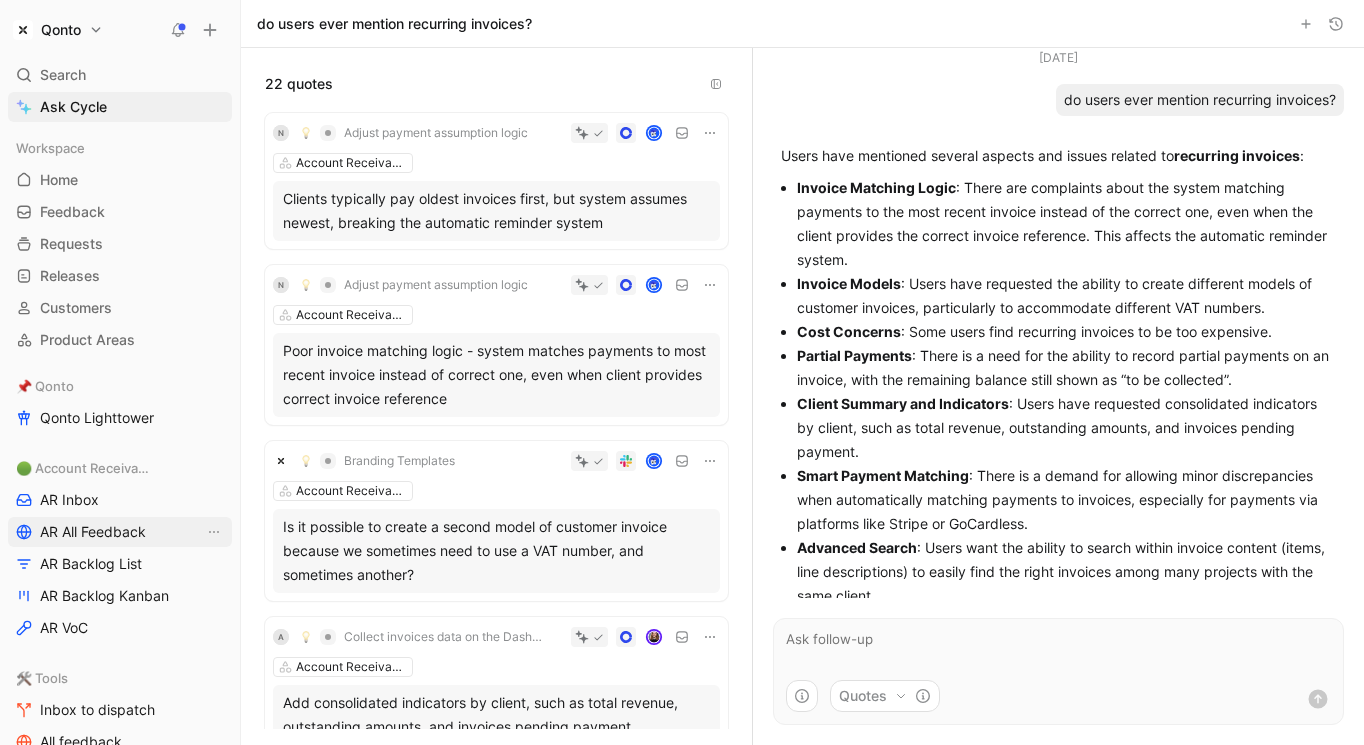 click on "AR All Feedback" at bounding box center [93, 532] 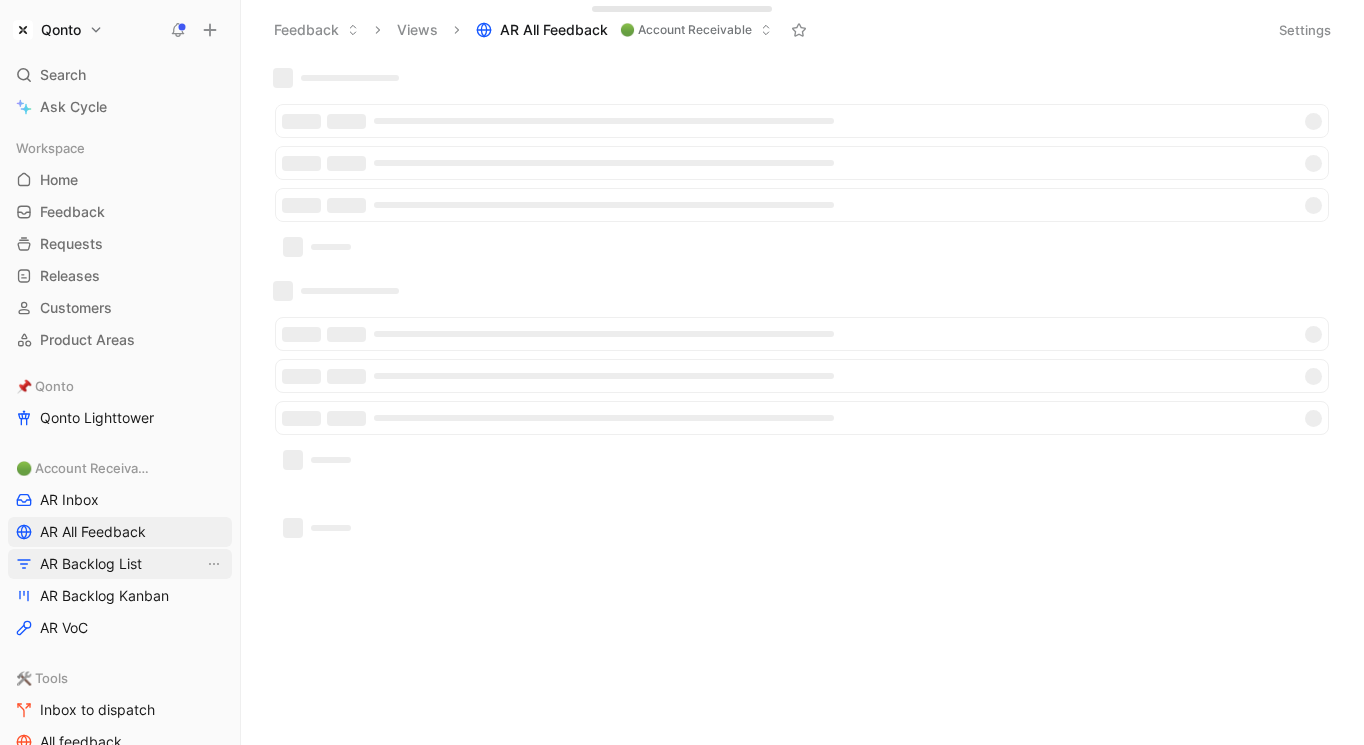 click on "AR Backlog List" at bounding box center (91, 564) 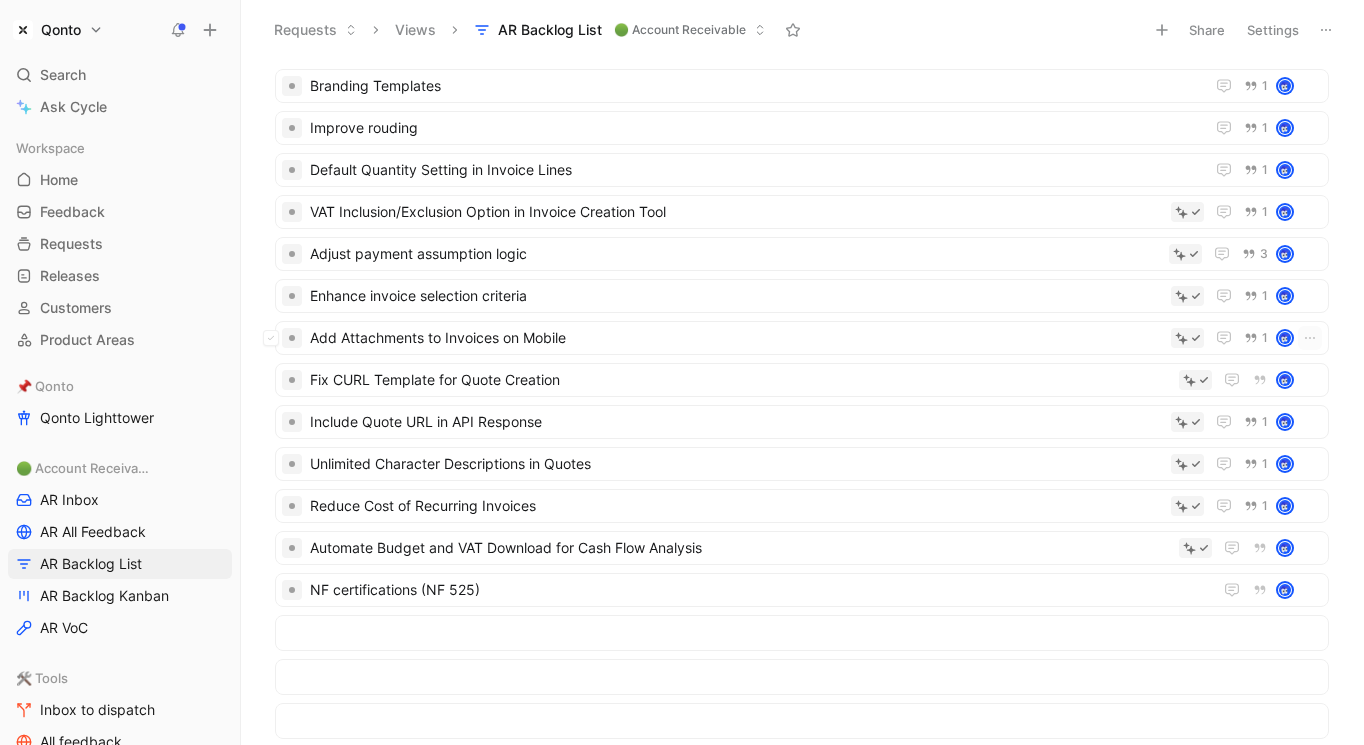 scroll, scrollTop: 124, scrollLeft: 0, axis: vertical 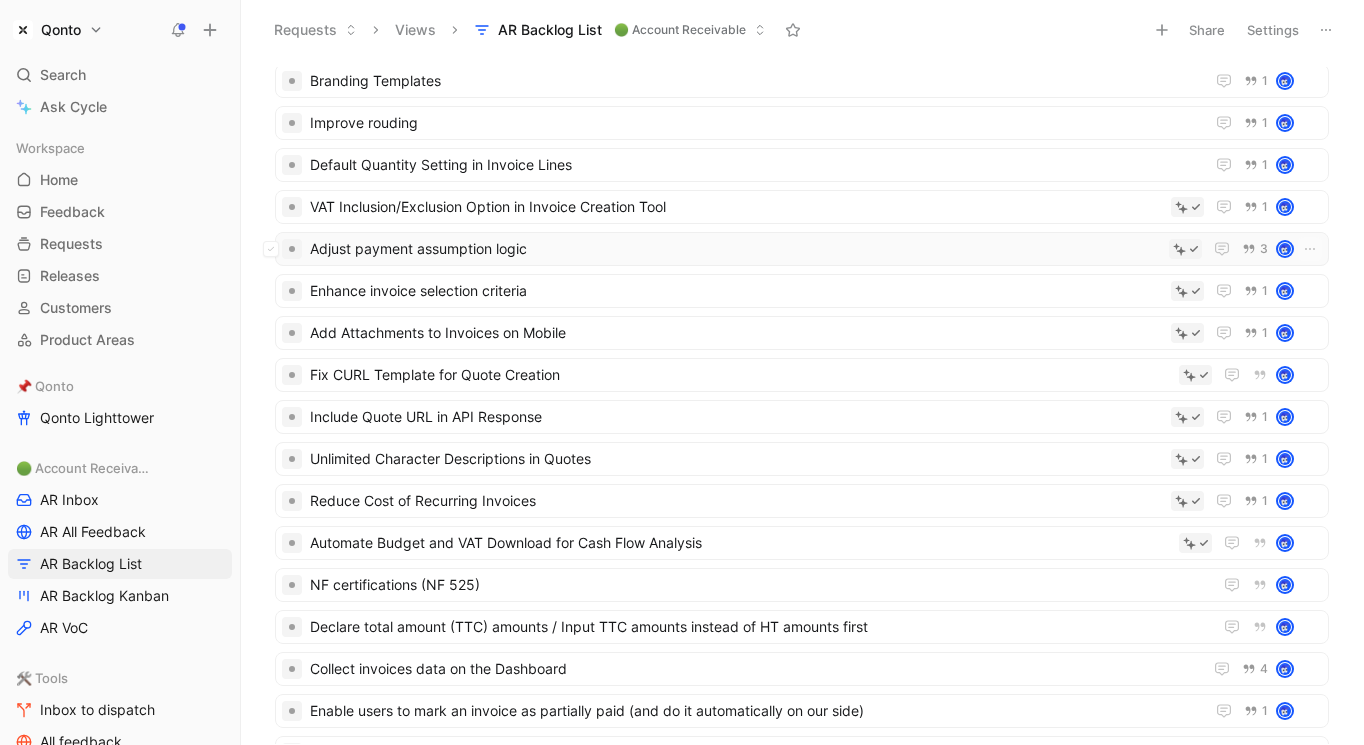 click on "Adjust payment assumption logic" at bounding box center (735, 249) 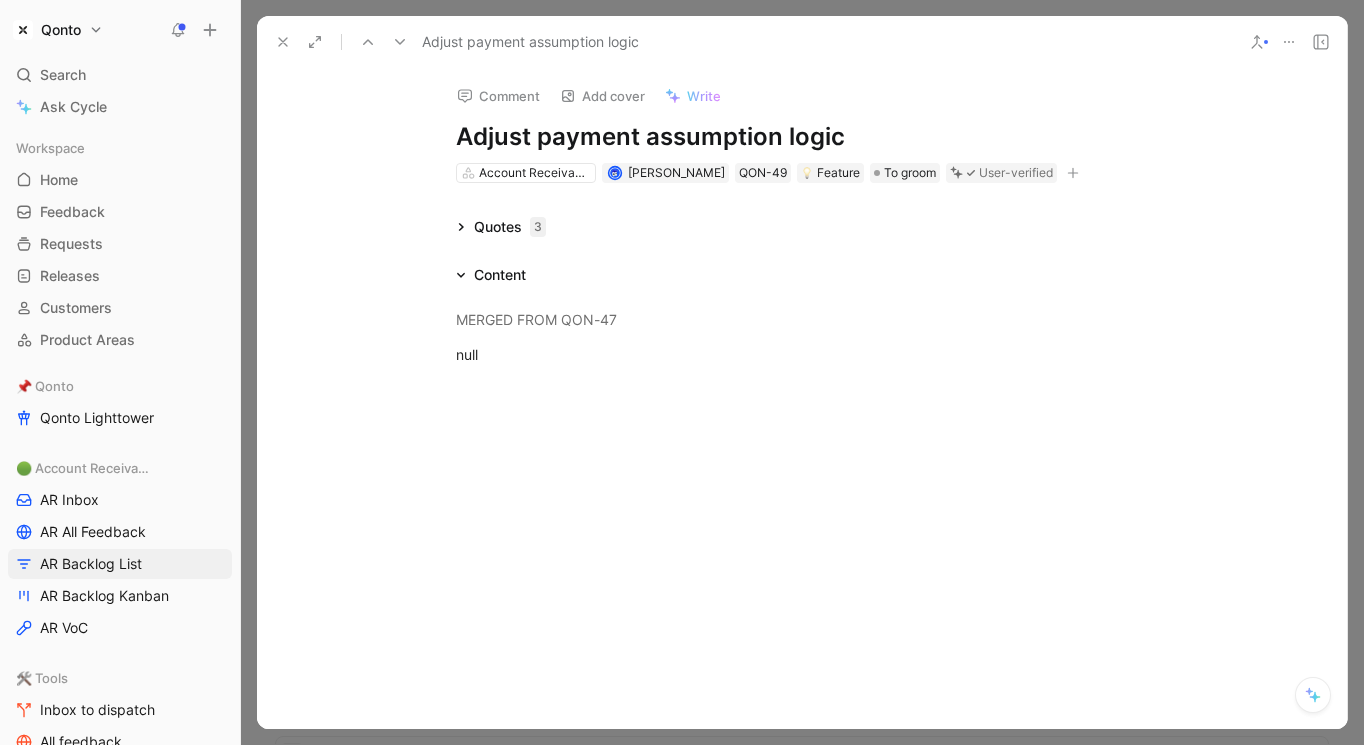 click on "Quotes 3" at bounding box center (501, 227) 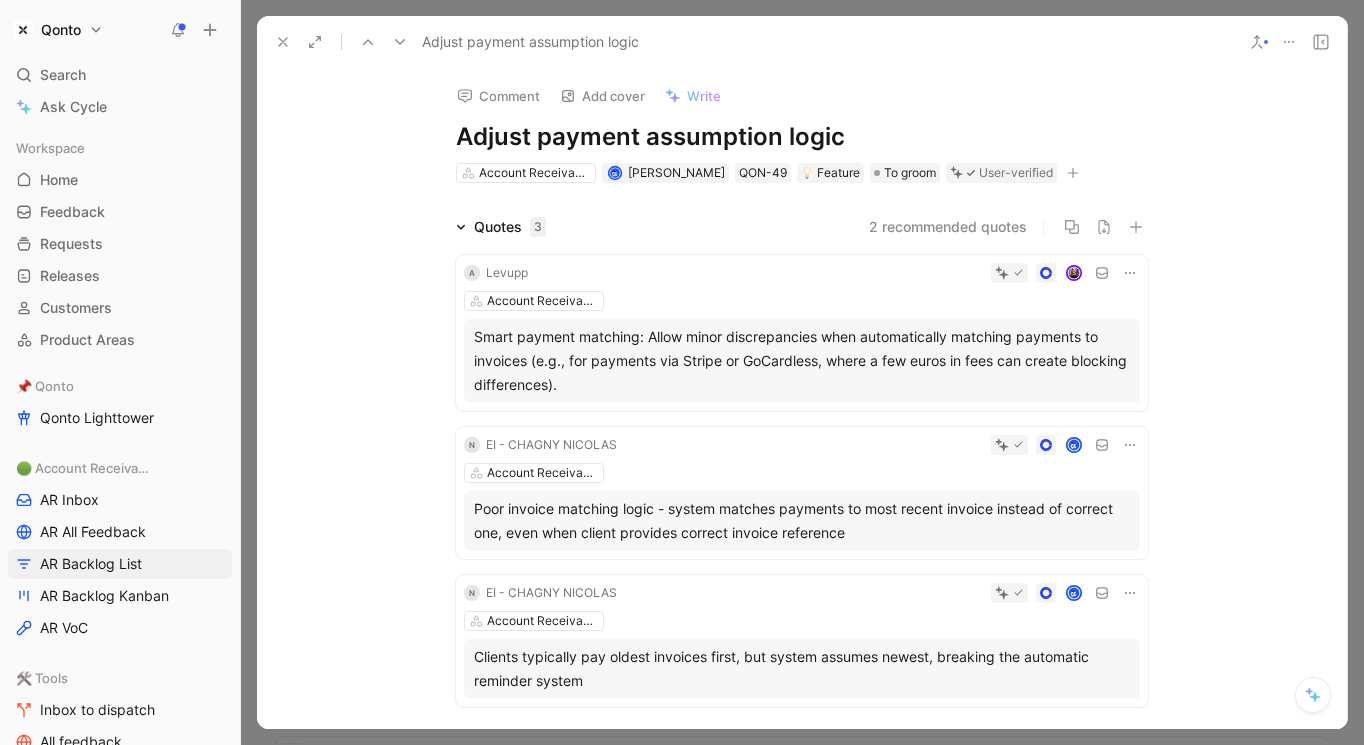 click 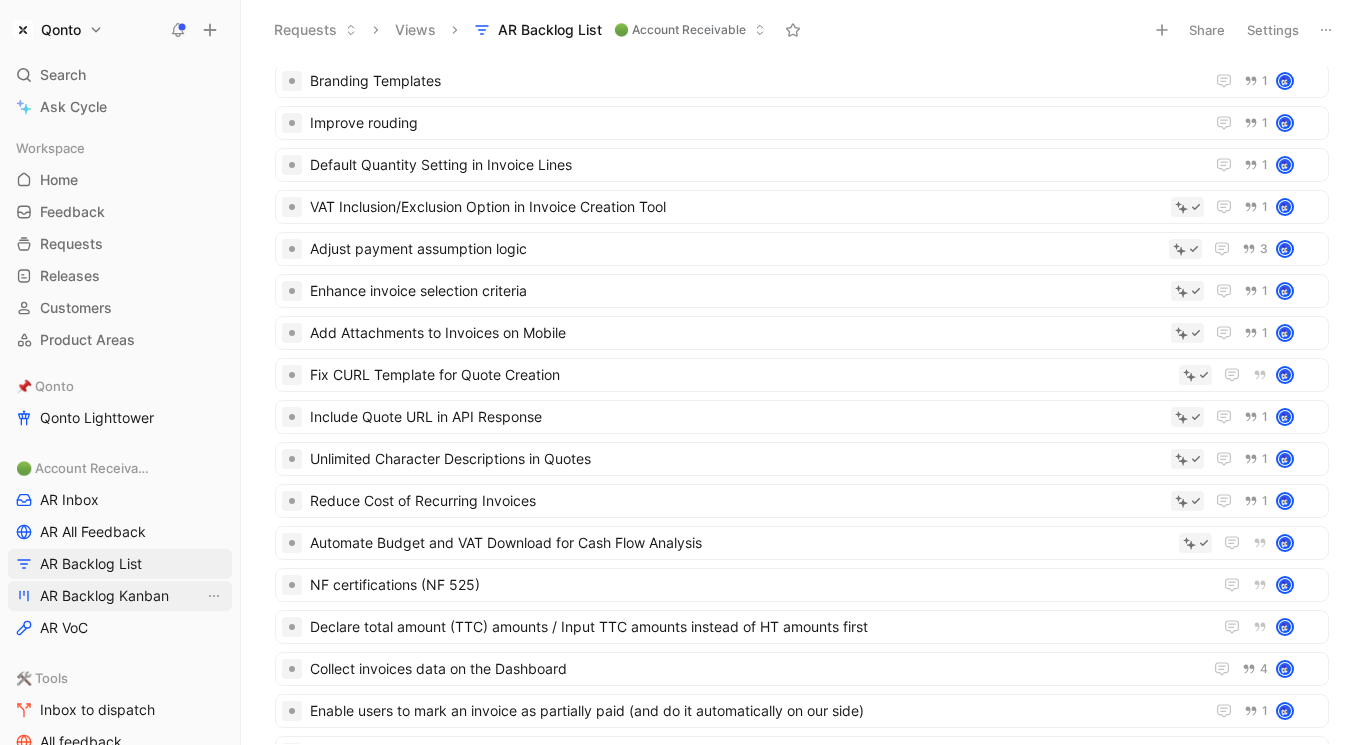 click on "AR Backlog Kanban" at bounding box center [104, 596] 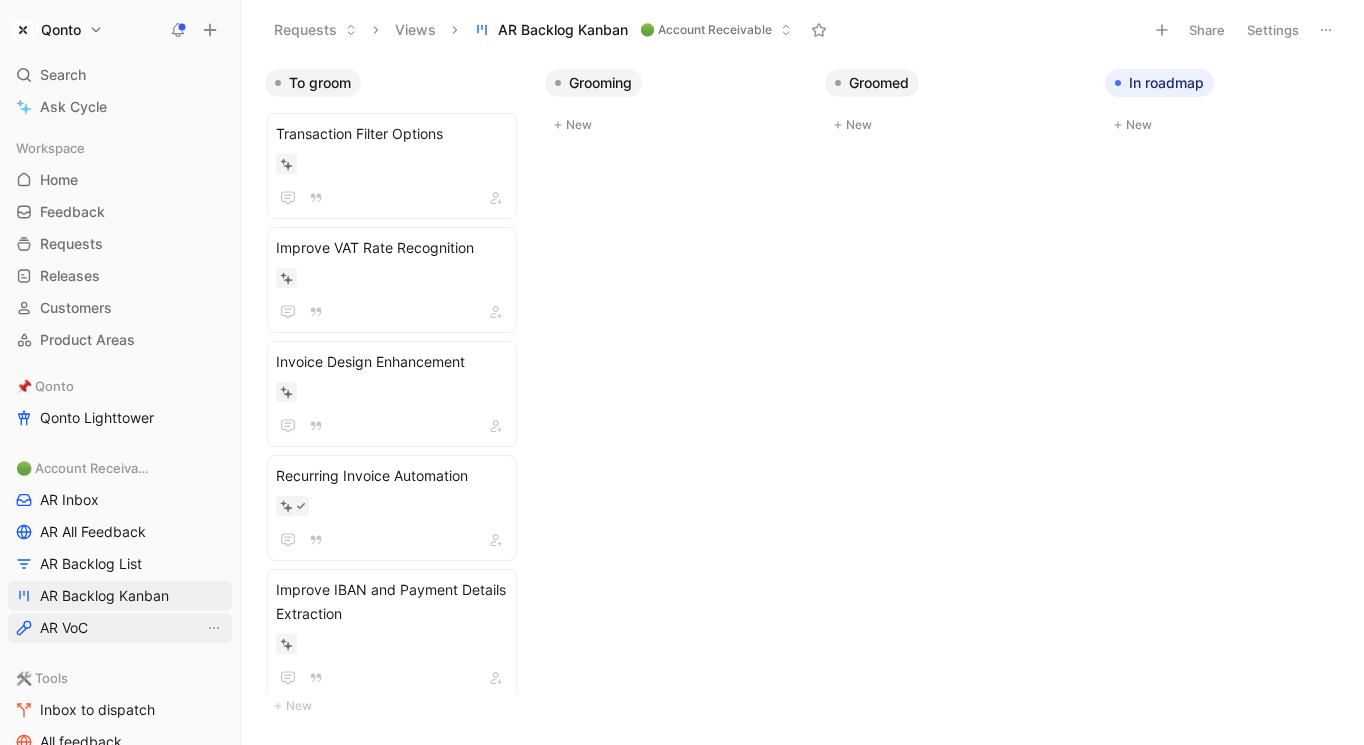 click on "AR VoC" at bounding box center [120, 628] 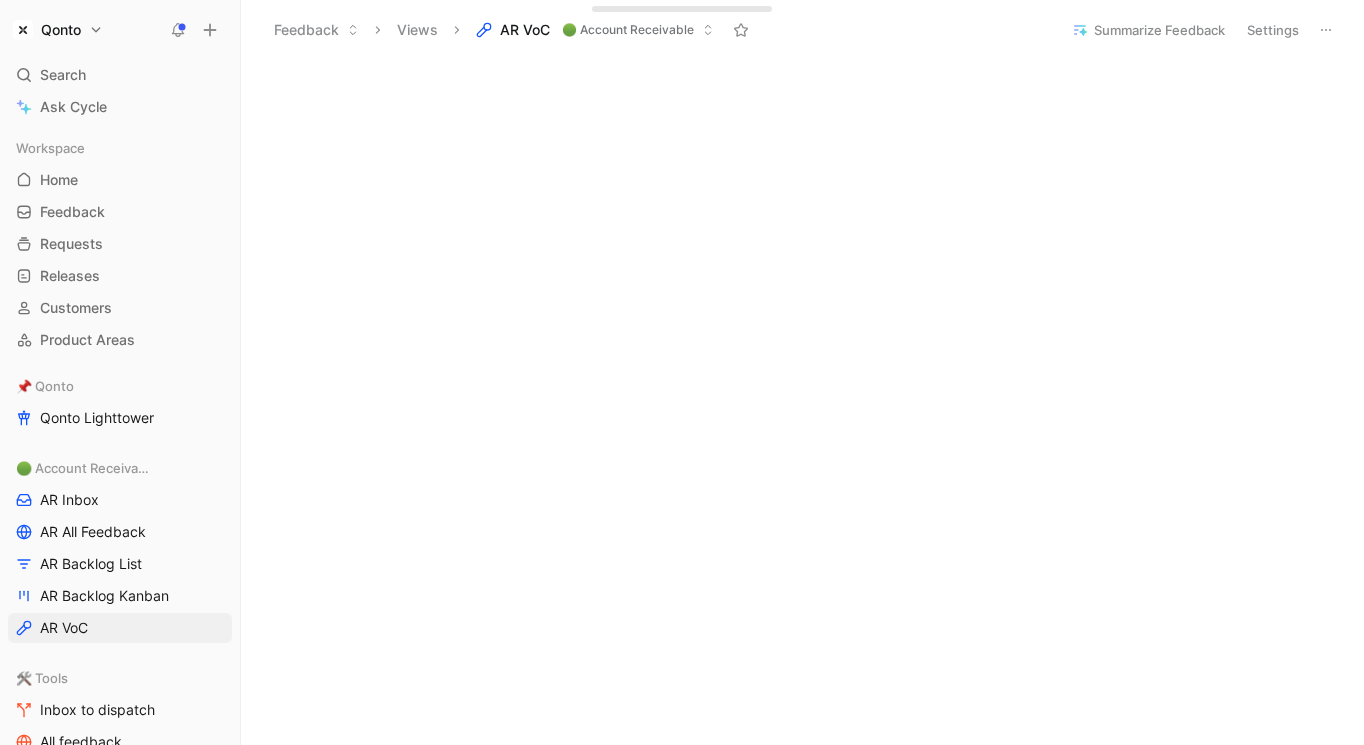 scroll, scrollTop: 0, scrollLeft: 0, axis: both 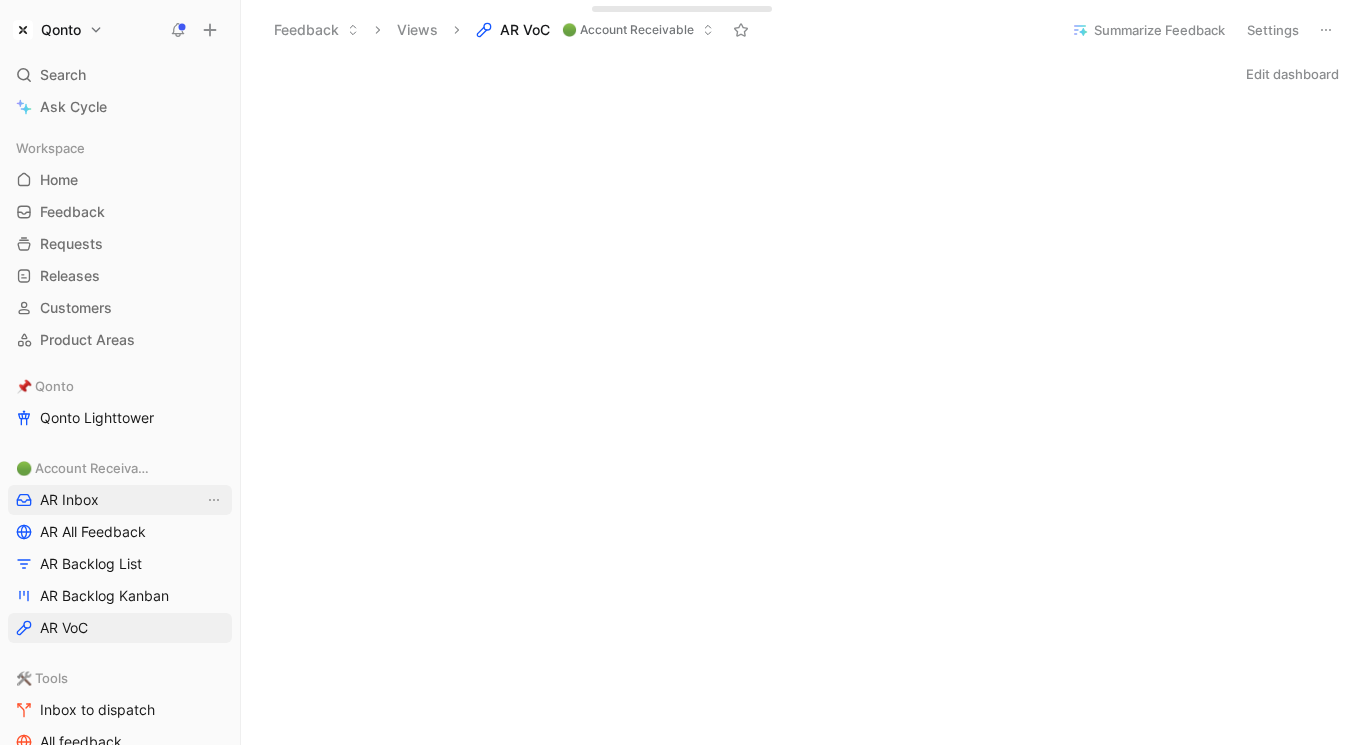 click on "AR Inbox" at bounding box center [120, 500] 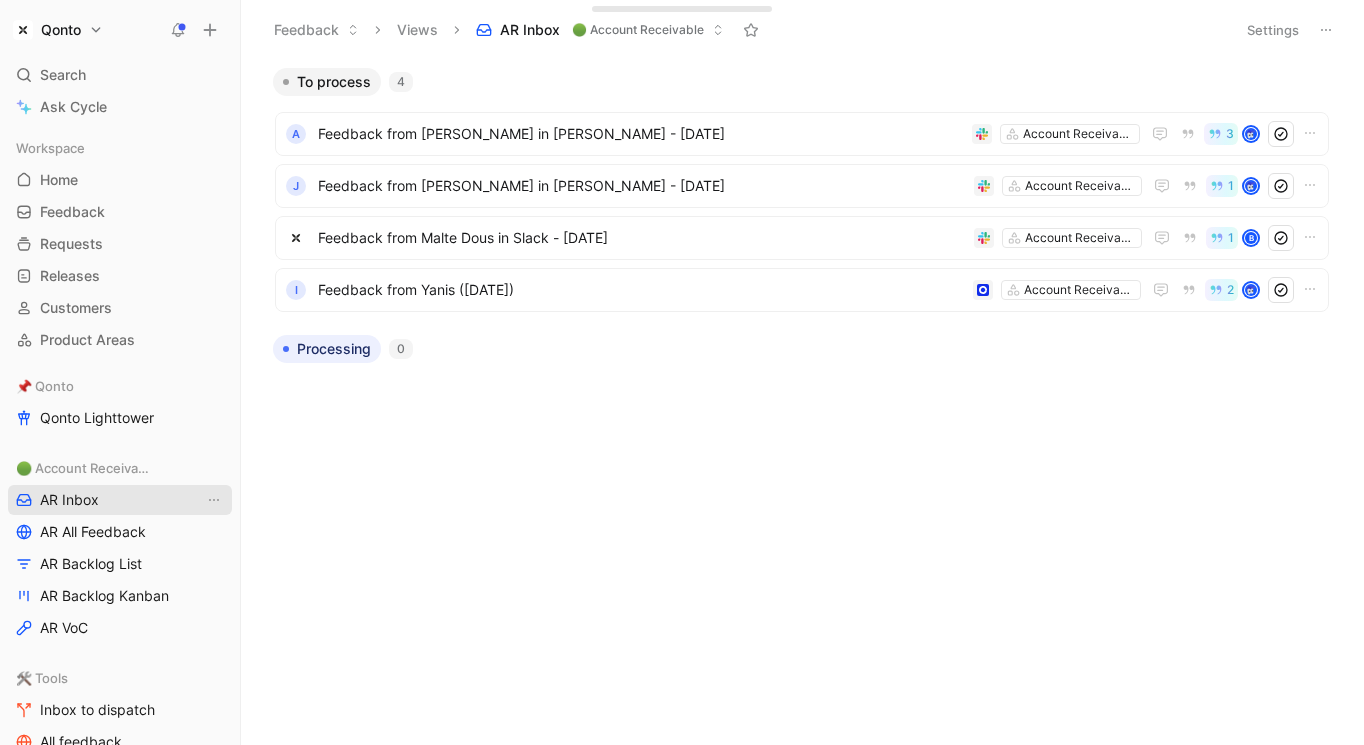 click on "AR Inbox" at bounding box center (120, 500) 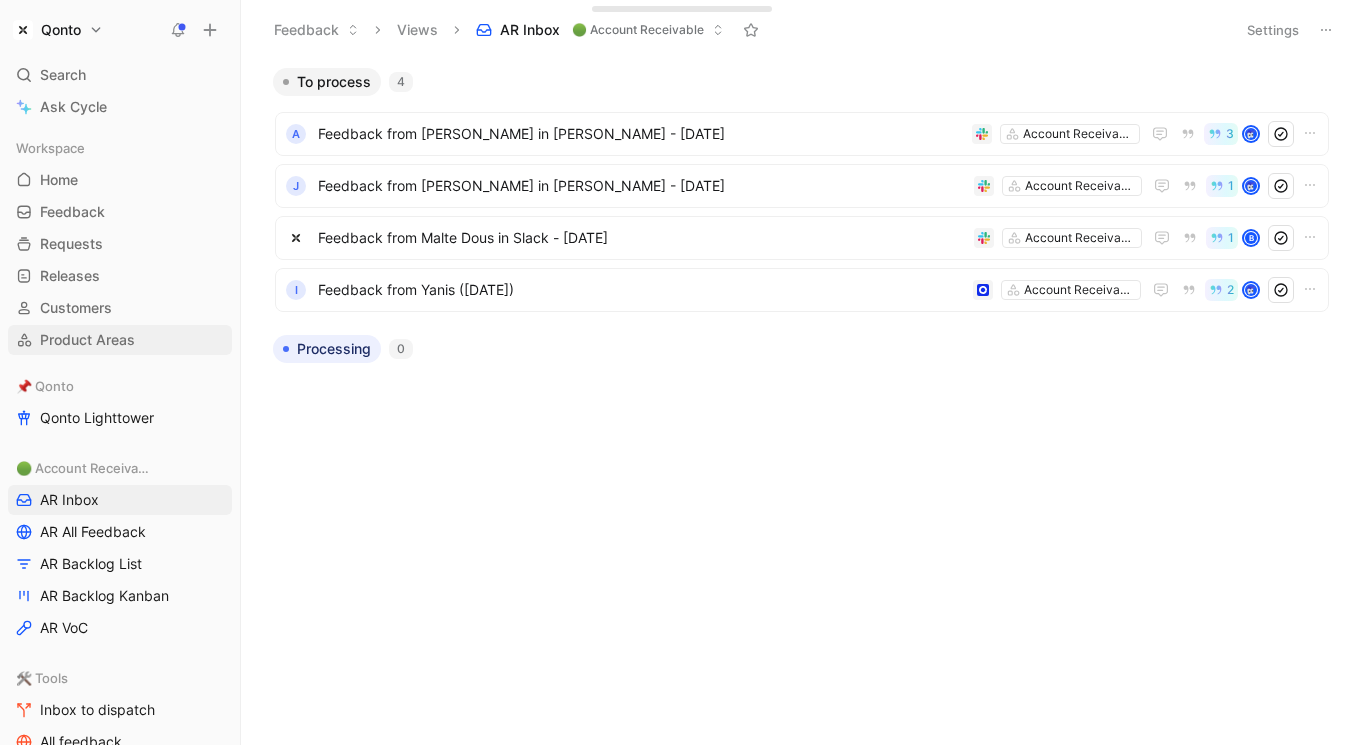 click on "Product Areas" at bounding box center [120, 340] 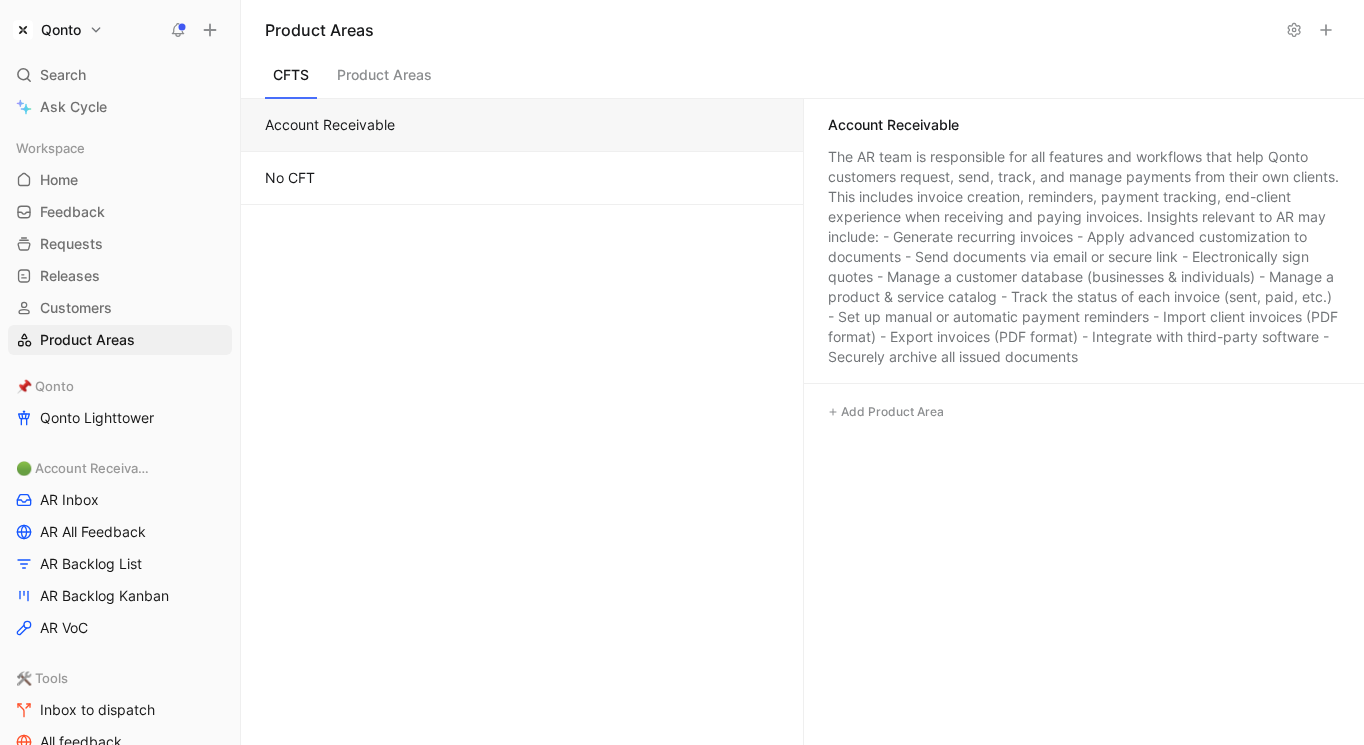click on "CFTS" at bounding box center (291, 80) 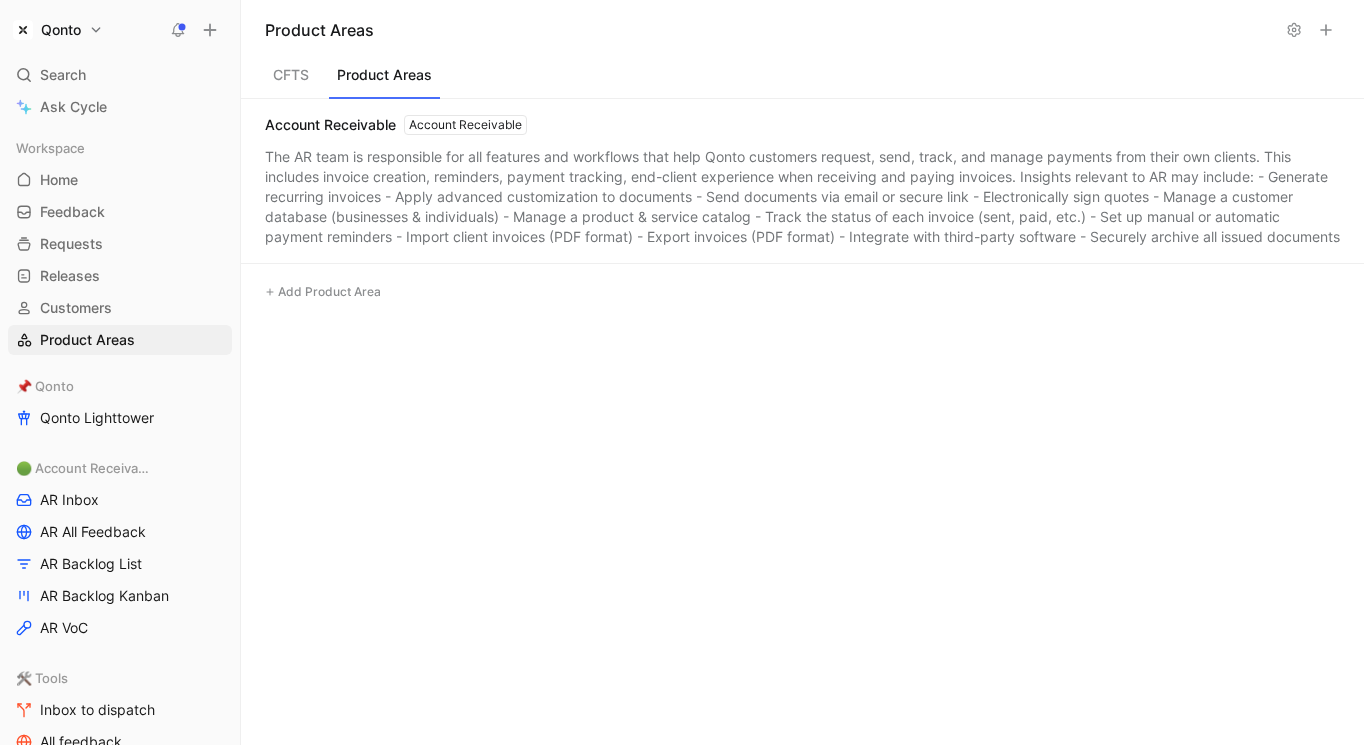 click on "Product Areas" at bounding box center [384, 80] 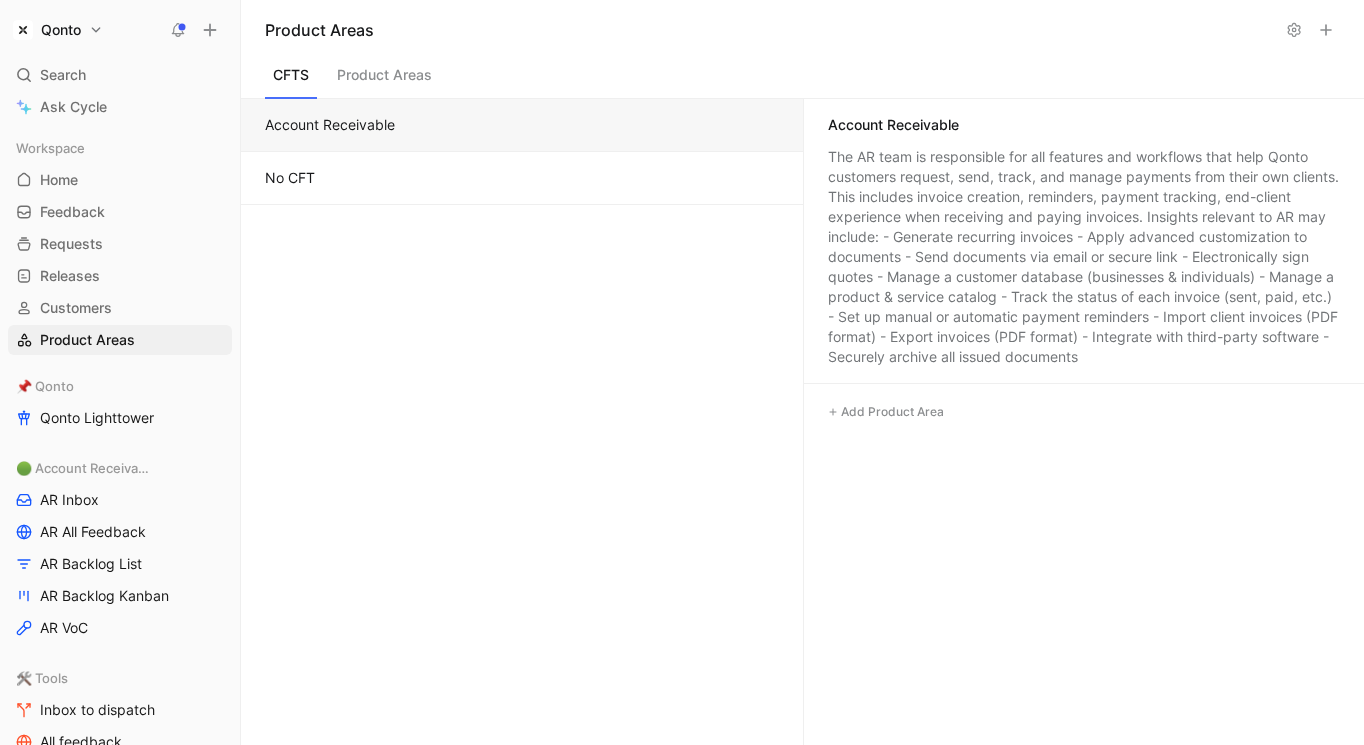 click on "Product Areas" at bounding box center [384, 80] 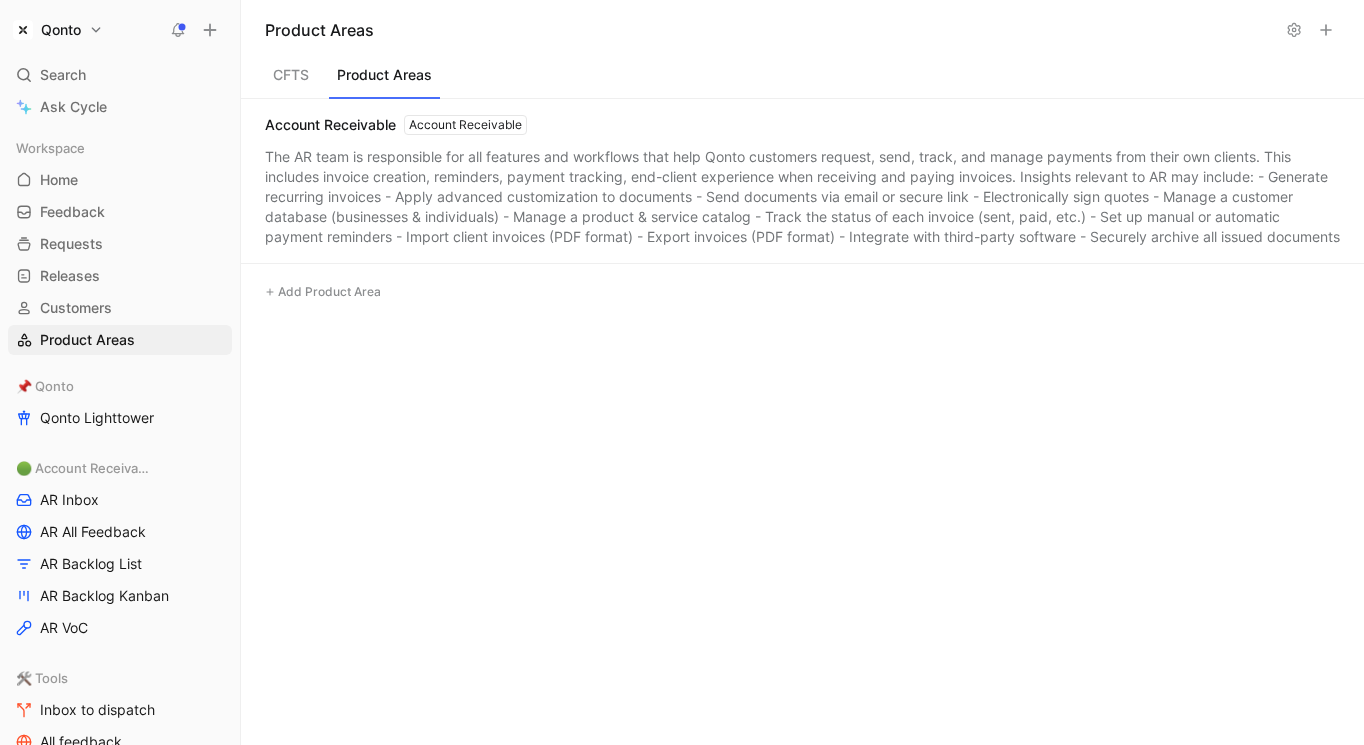 click on "CFTS" at bounding box center (291, 80) 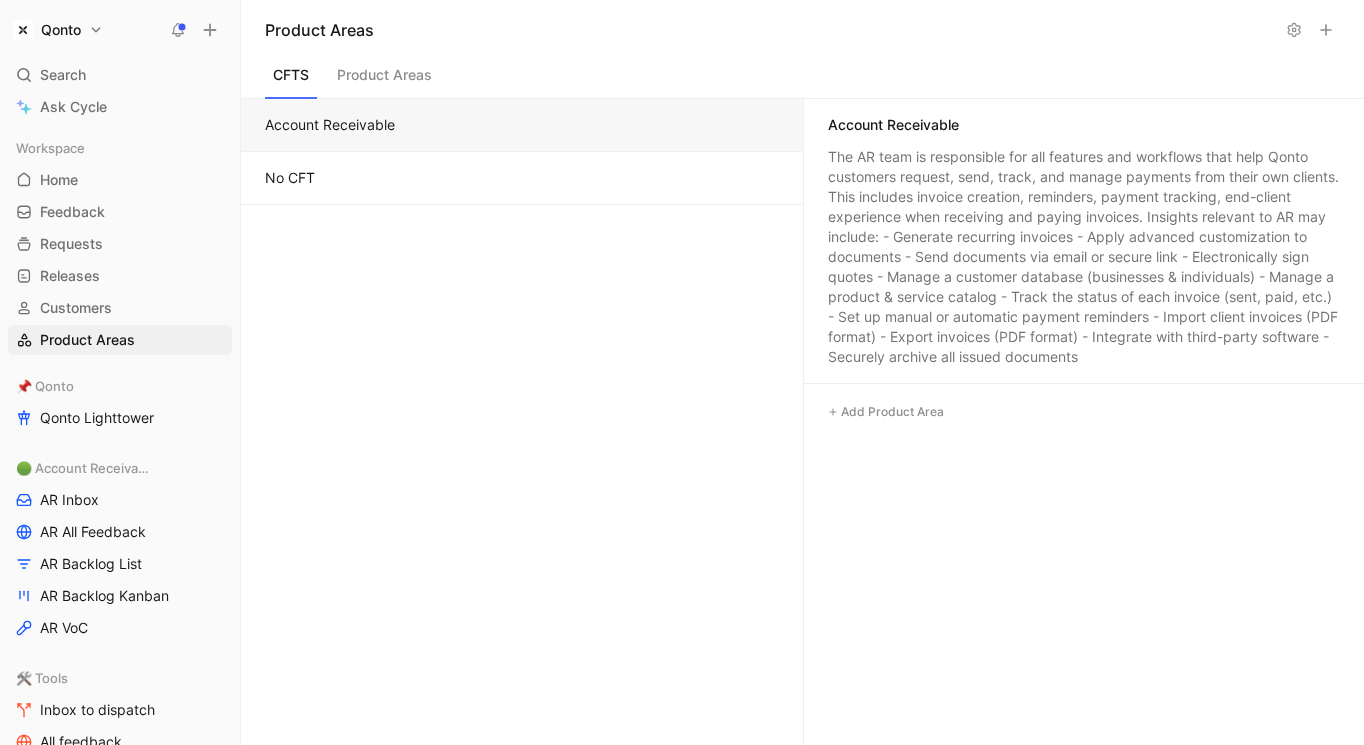 click on "Product Areas" at bounding box center (384, 80) 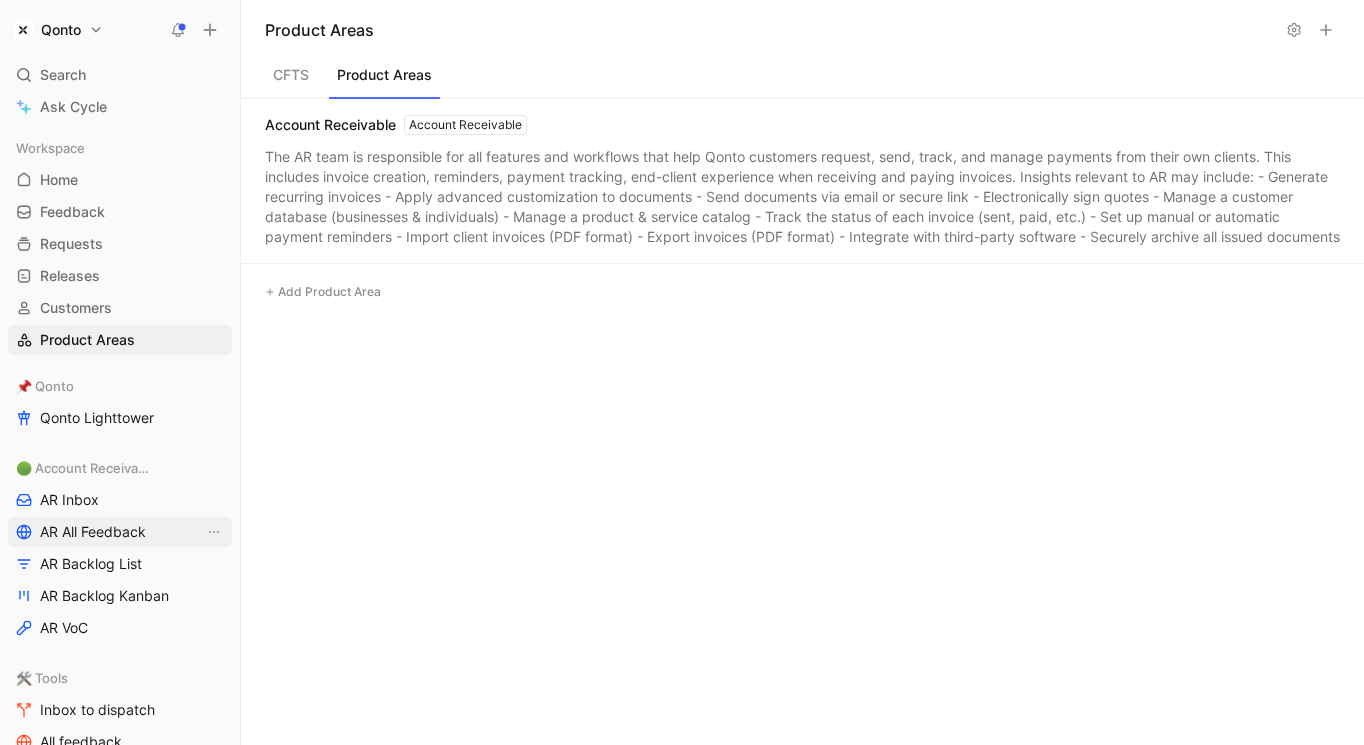 scroll, scrollTop: 116, scrollLeft: 0, axis: vertical 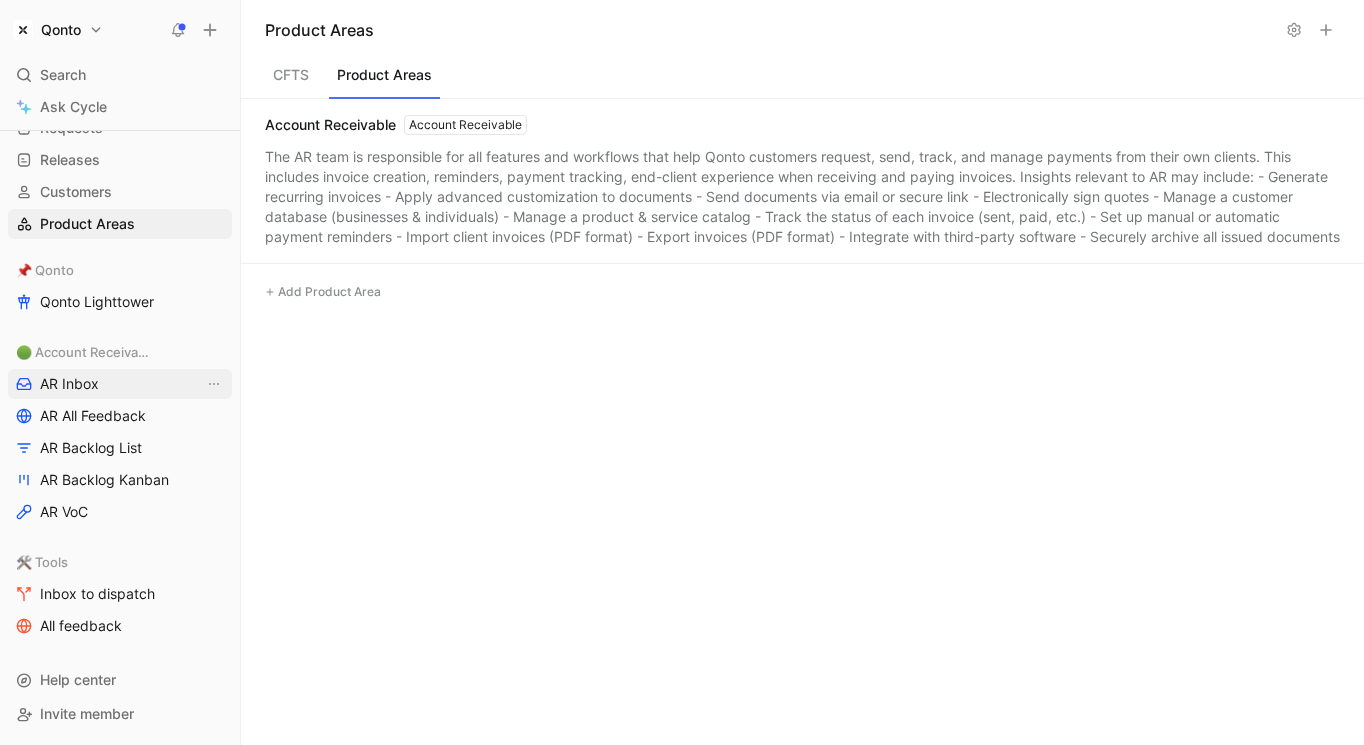 click on "AR Inbox" at bounding box center [69, 384] 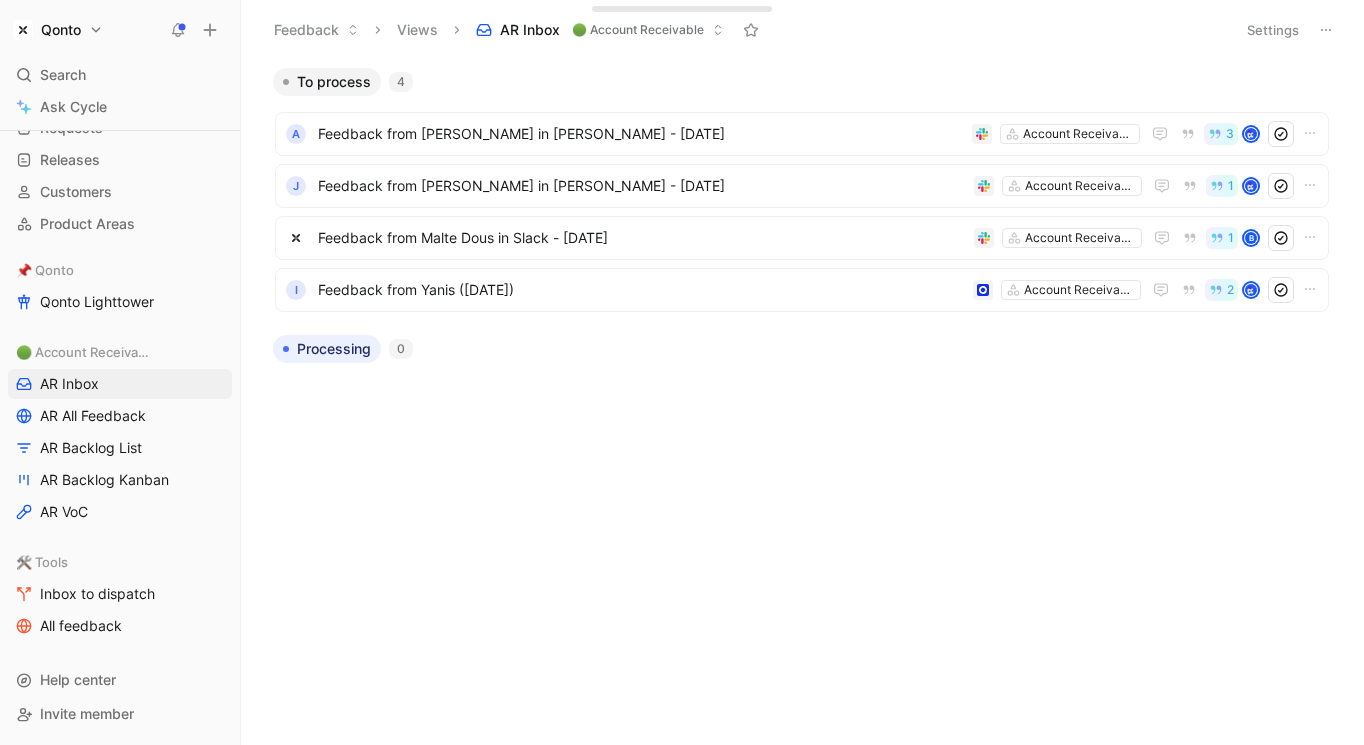 click on "Settings" at bounding box center [1273, 30] 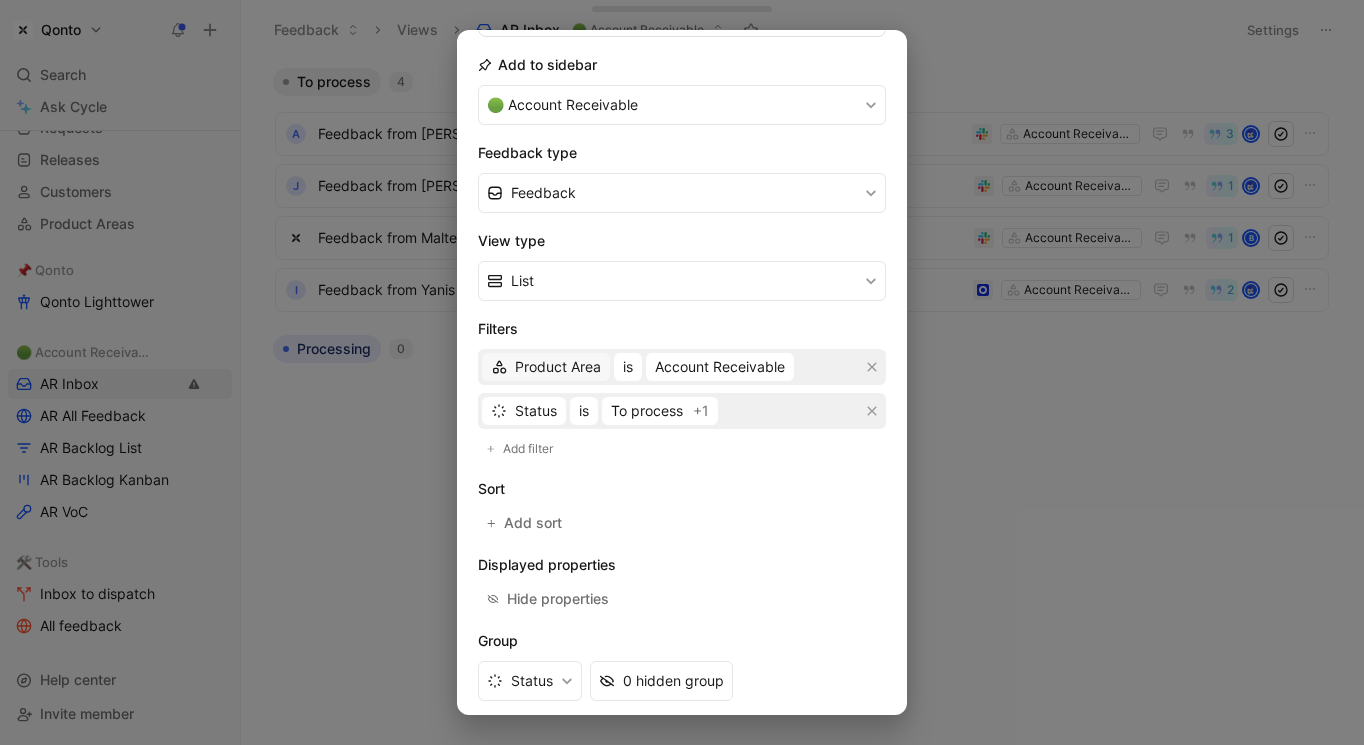 scroll, scrollTop: 213, scrollLeft: 0, axis: vertical 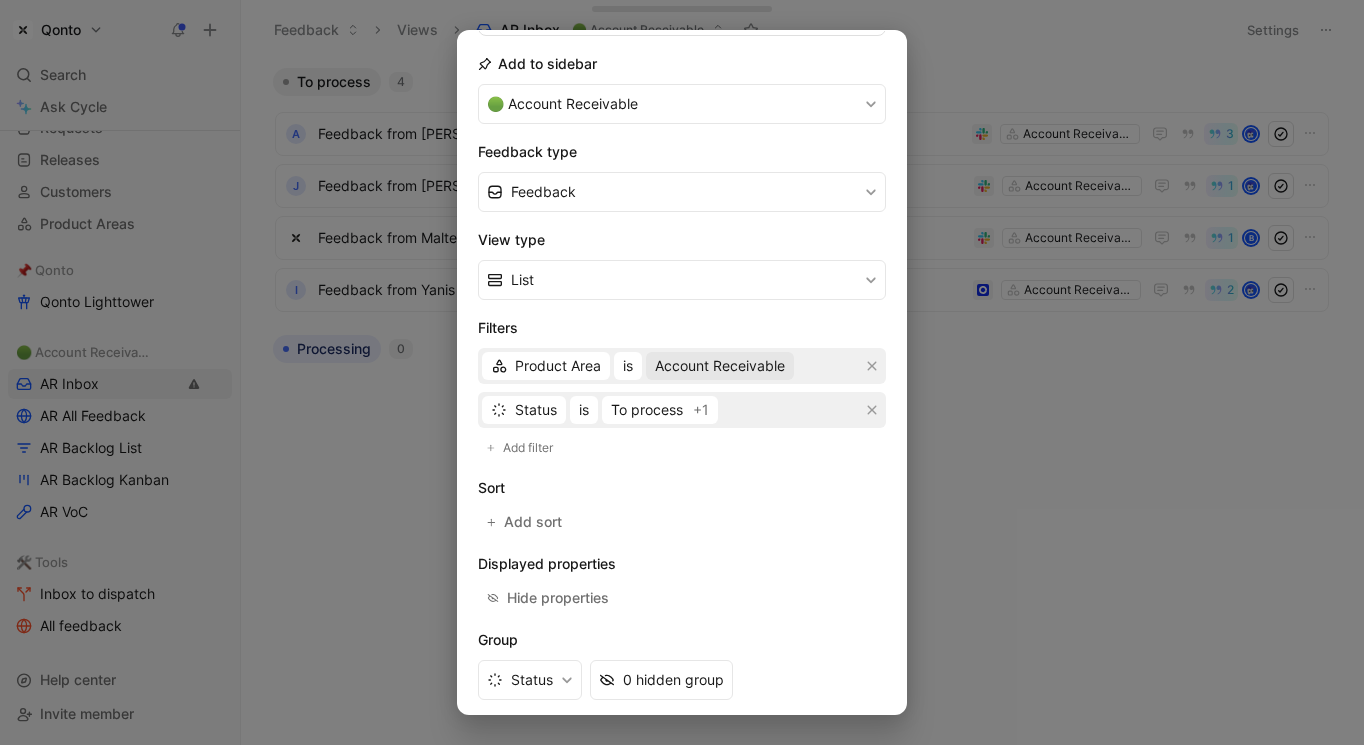 click on "Account Receivable" at bounding box center (720, 366) 